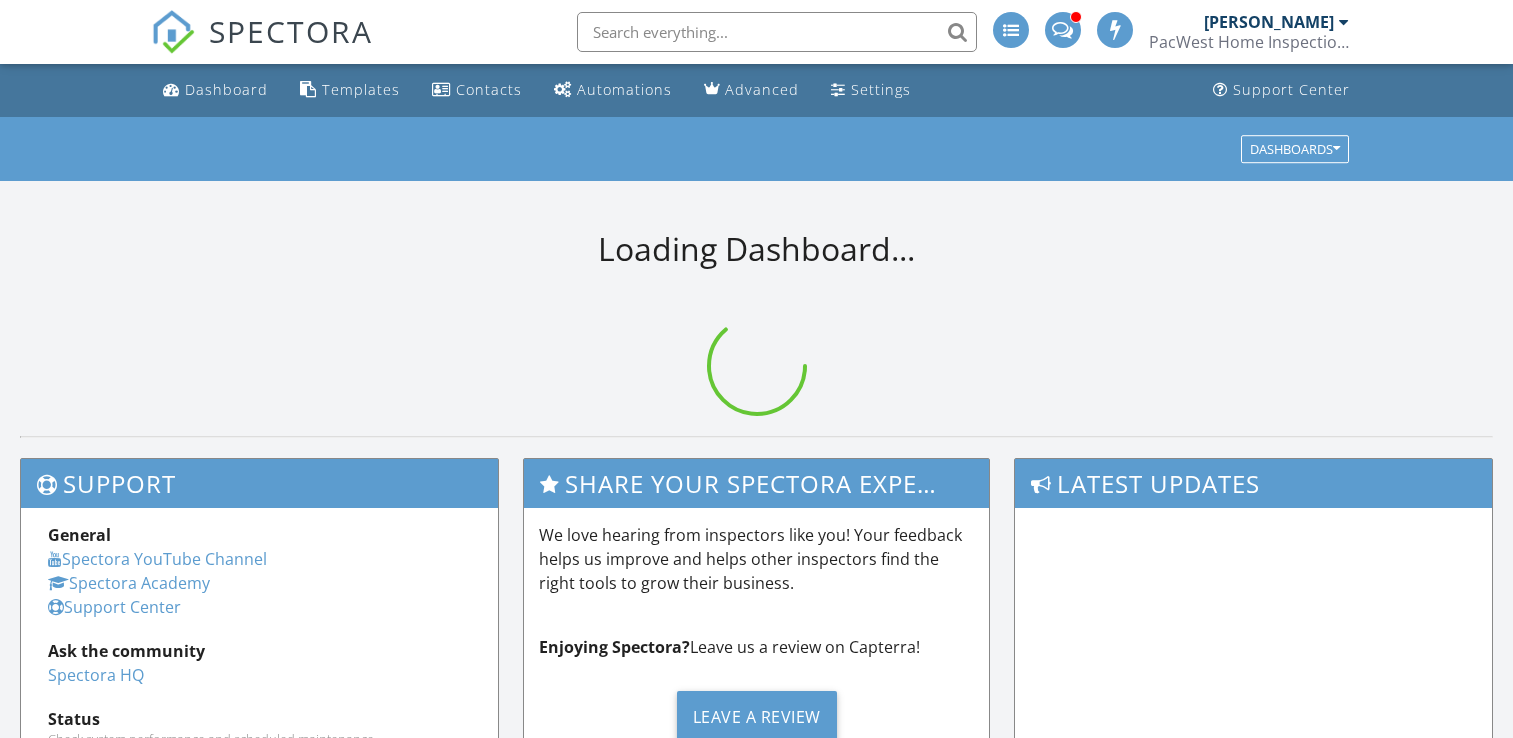 scroll, scrollTop: 0, scrollLeft: 0, axis: both 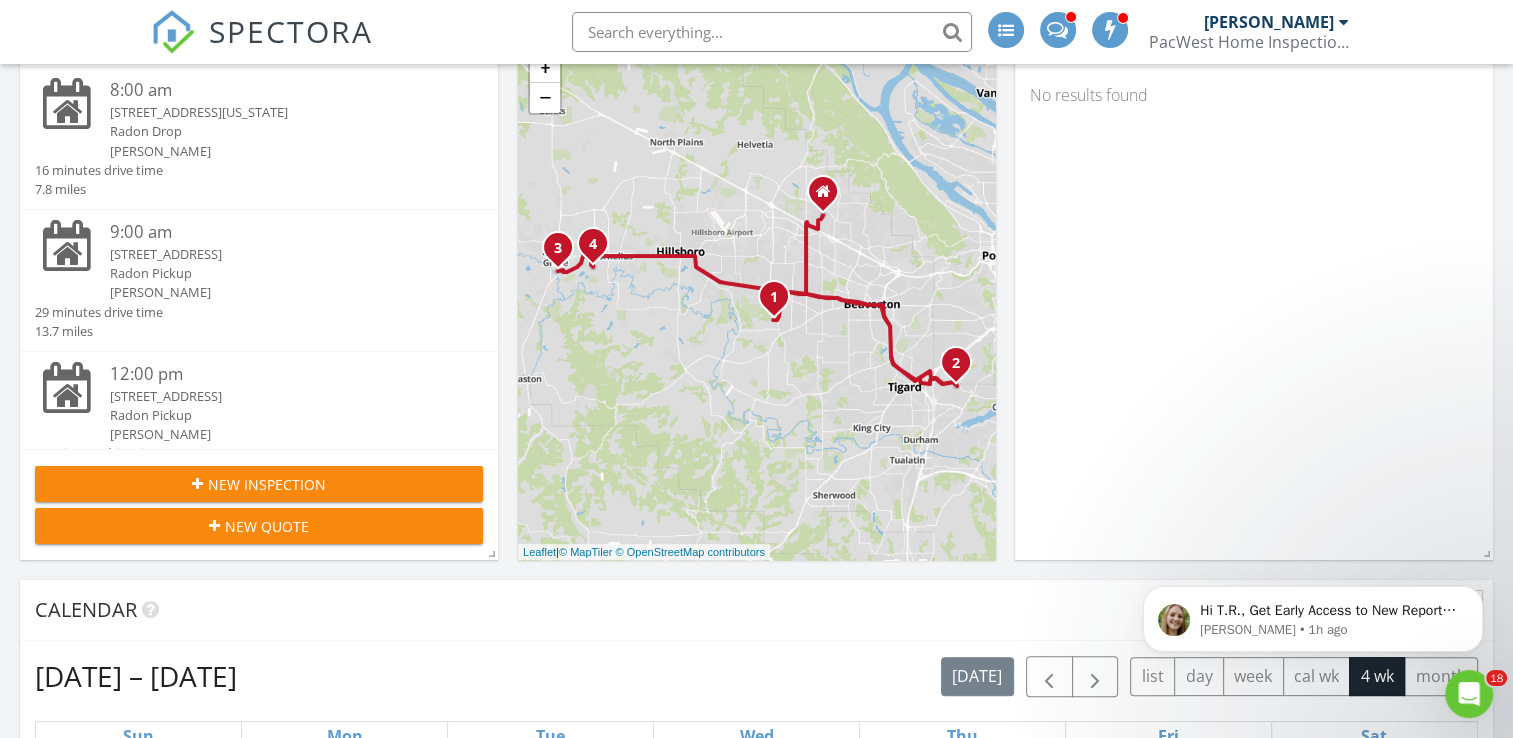 click on "2204 11th Ave, Forest Grove, OR 97116" at bounding box center [278, 396] 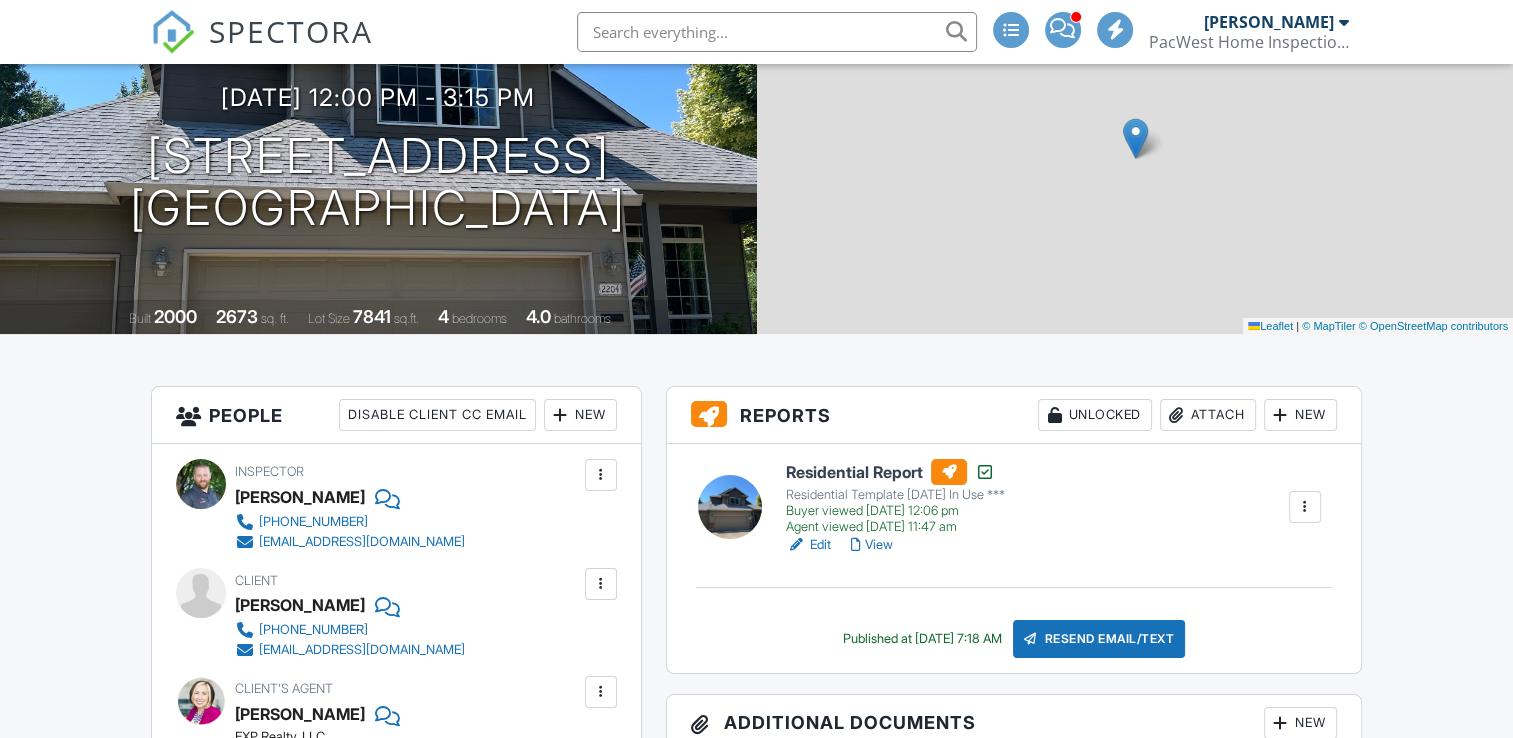 scroll, scrollTop: 400, scrollLeft: 0, axis: vertical 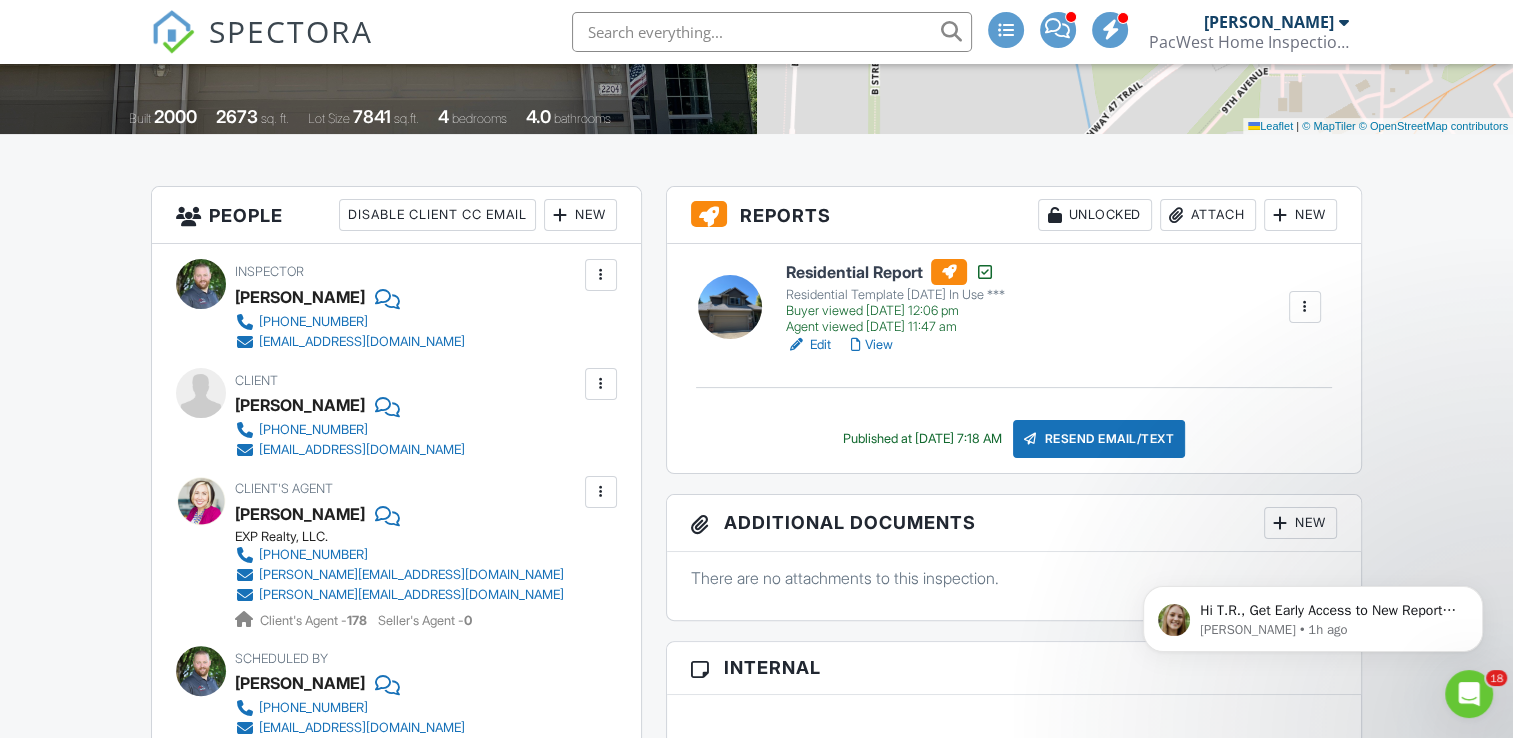 click on "Attach" at bounding box center (1208, 215) 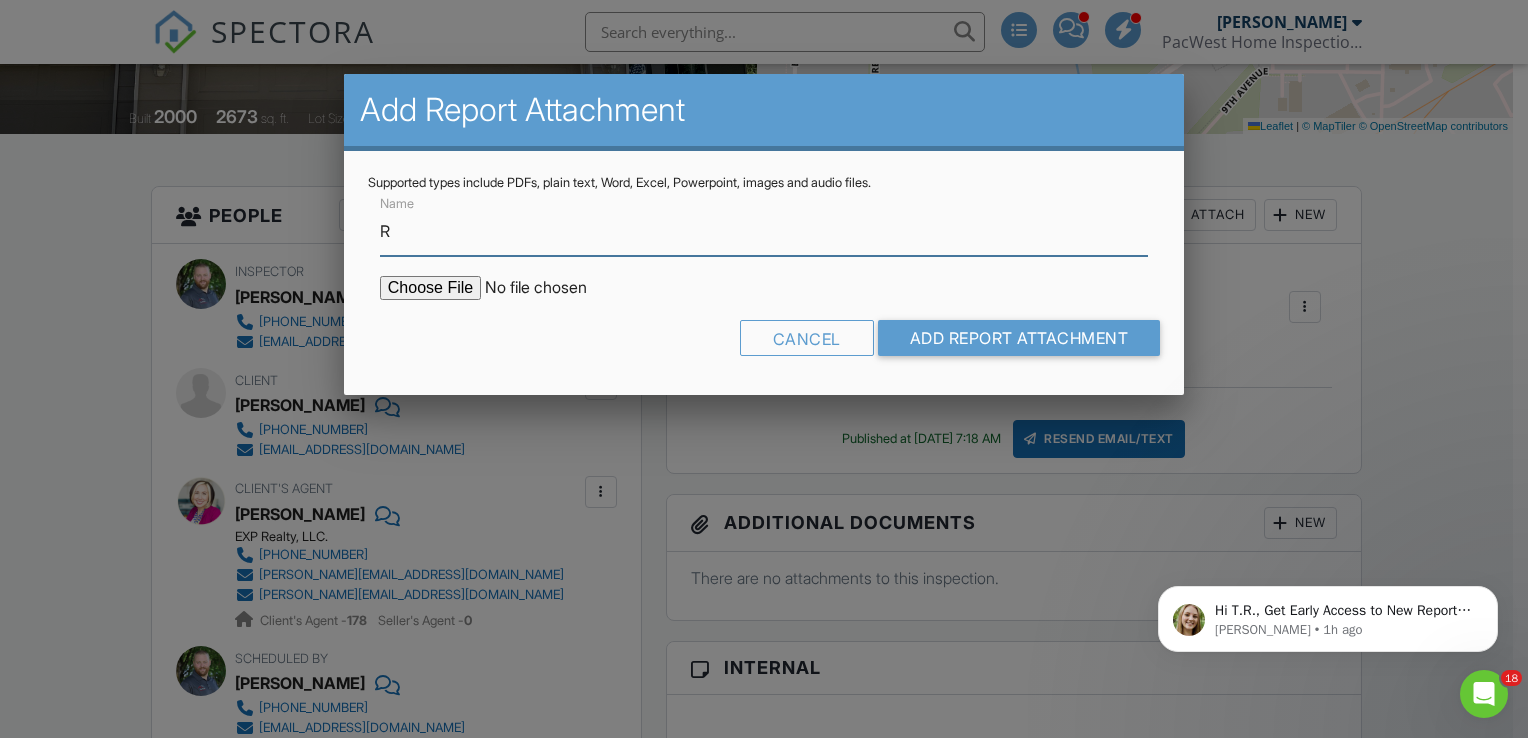 type on "Radon*" 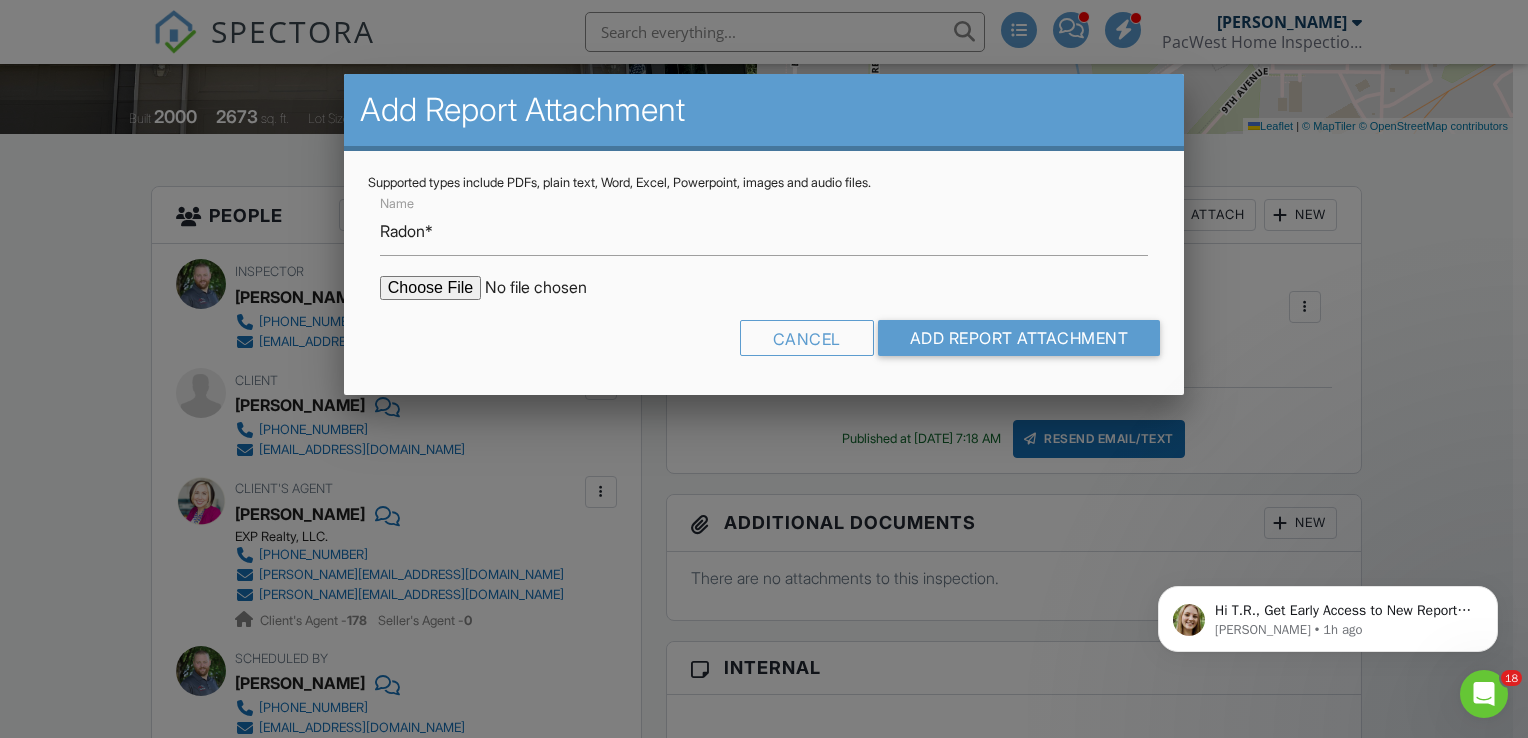 click at bounding box center (550, 288) 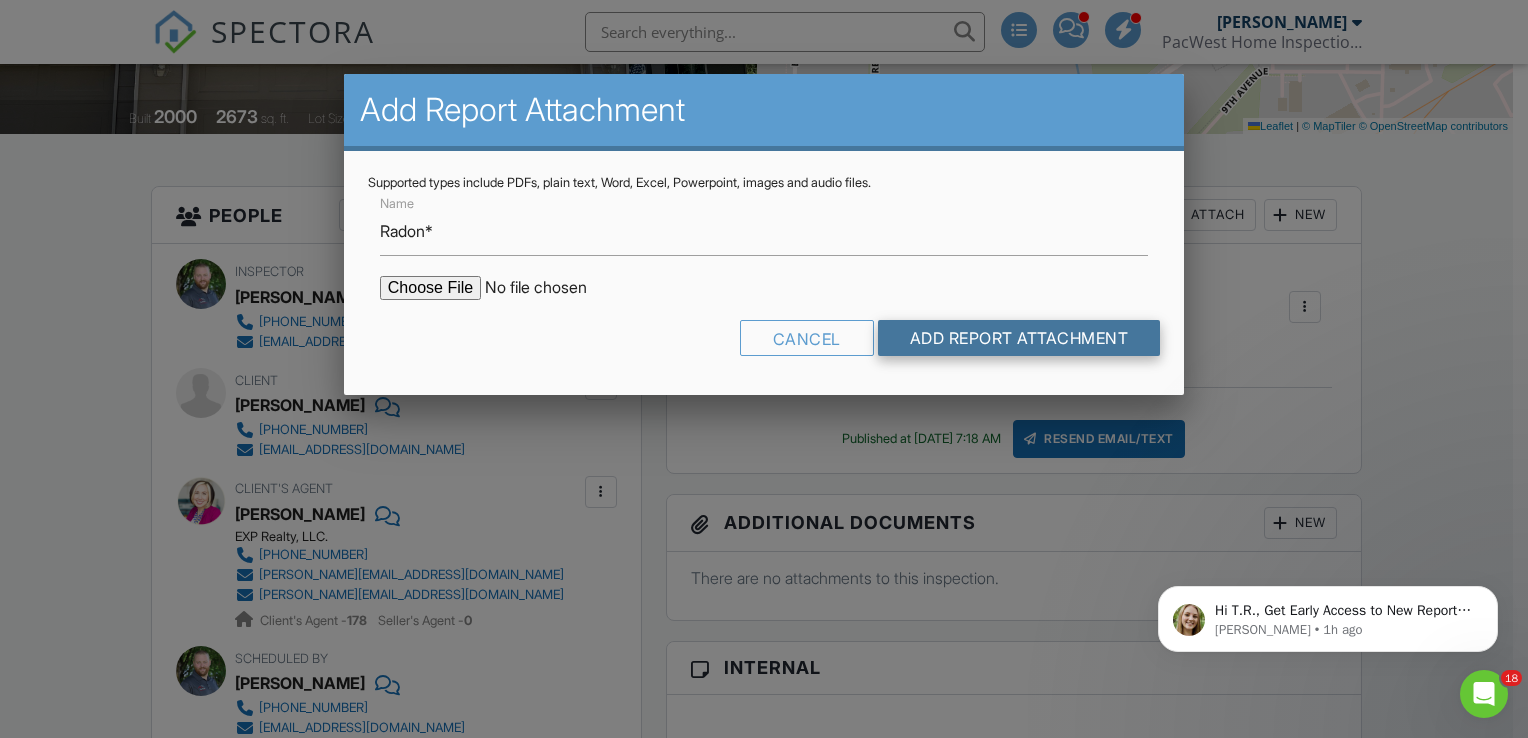 click on "Add Report Attachment" at bounding box center [1019, 338] 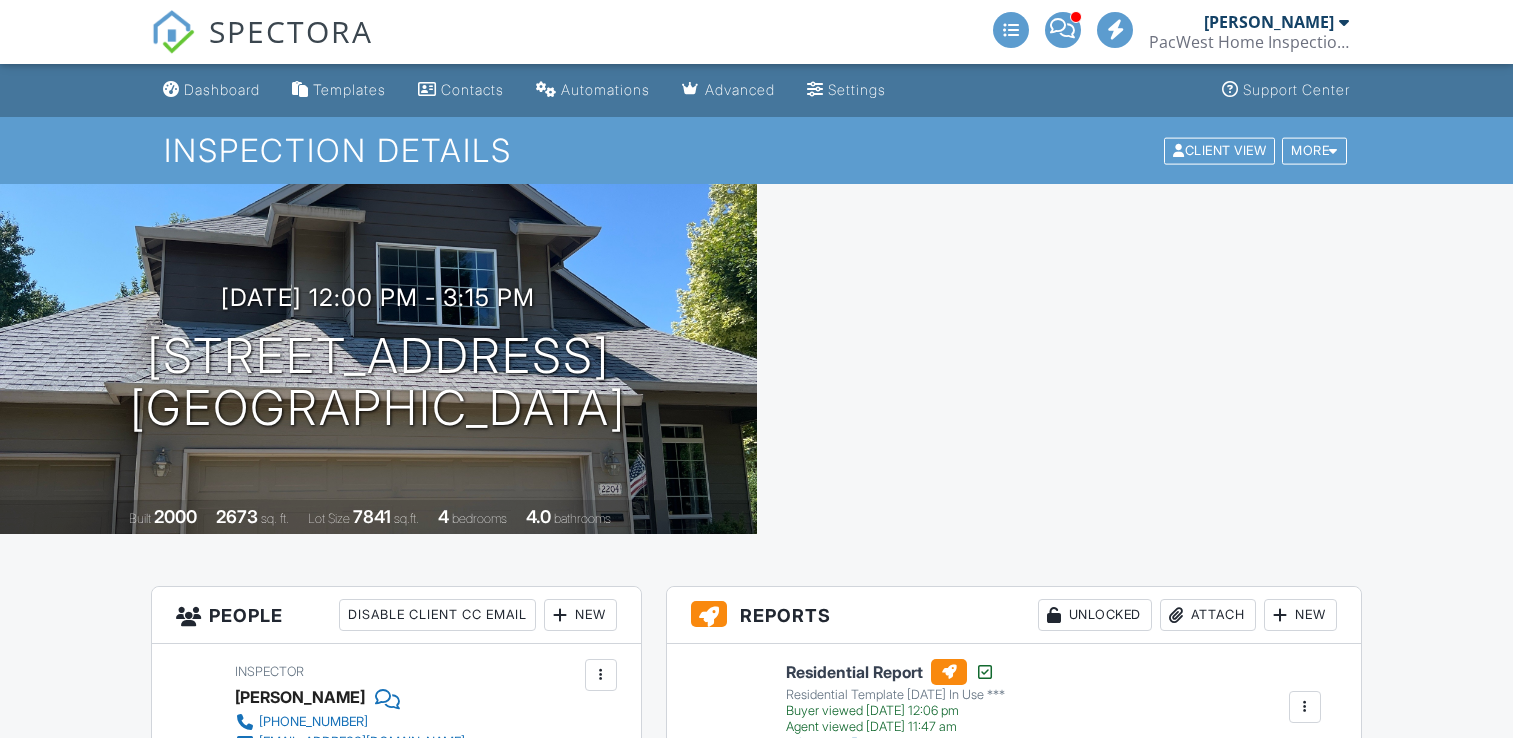 scroll, scrollTop: 0, scrollLeft: 0, axis: both 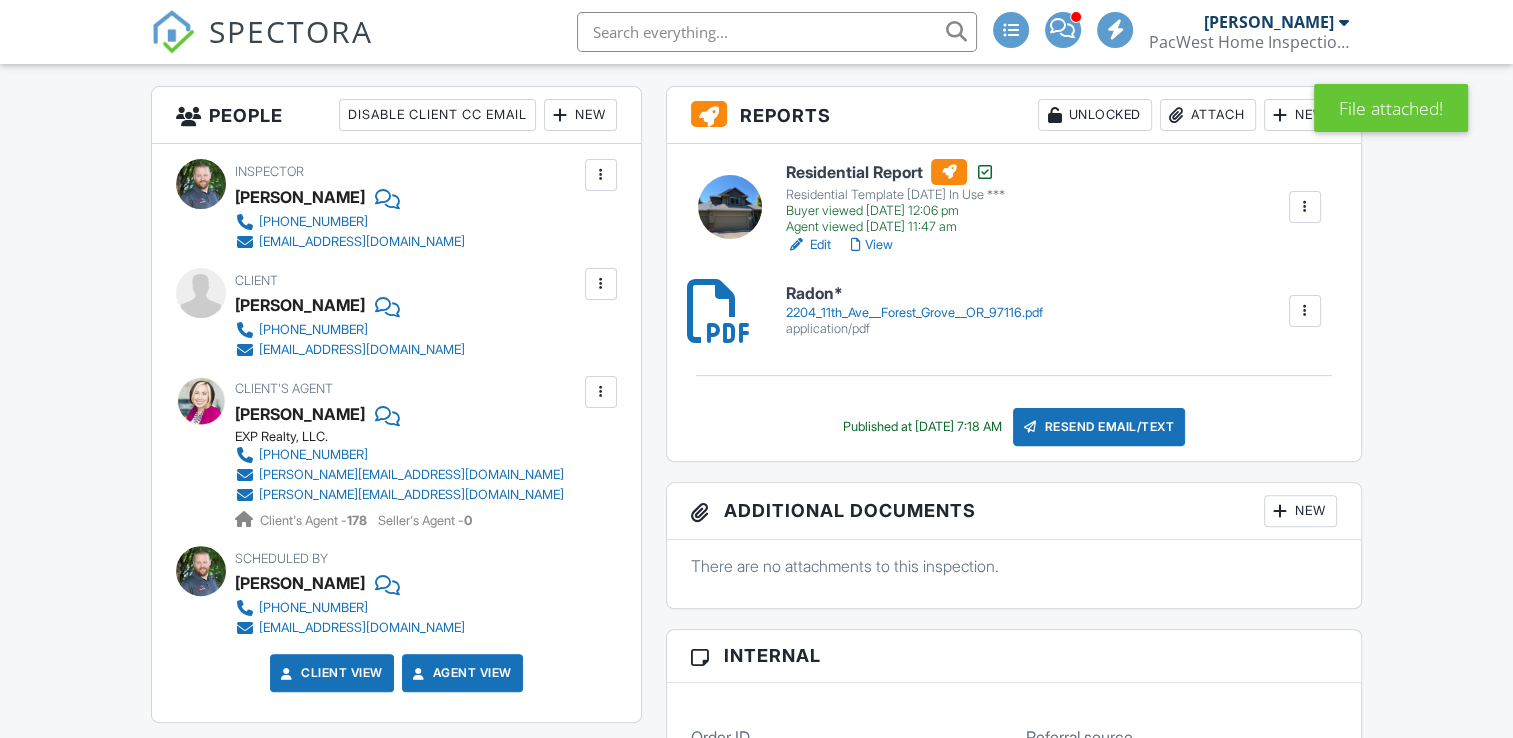 click on "Edit" at bounding box center [808, 245] 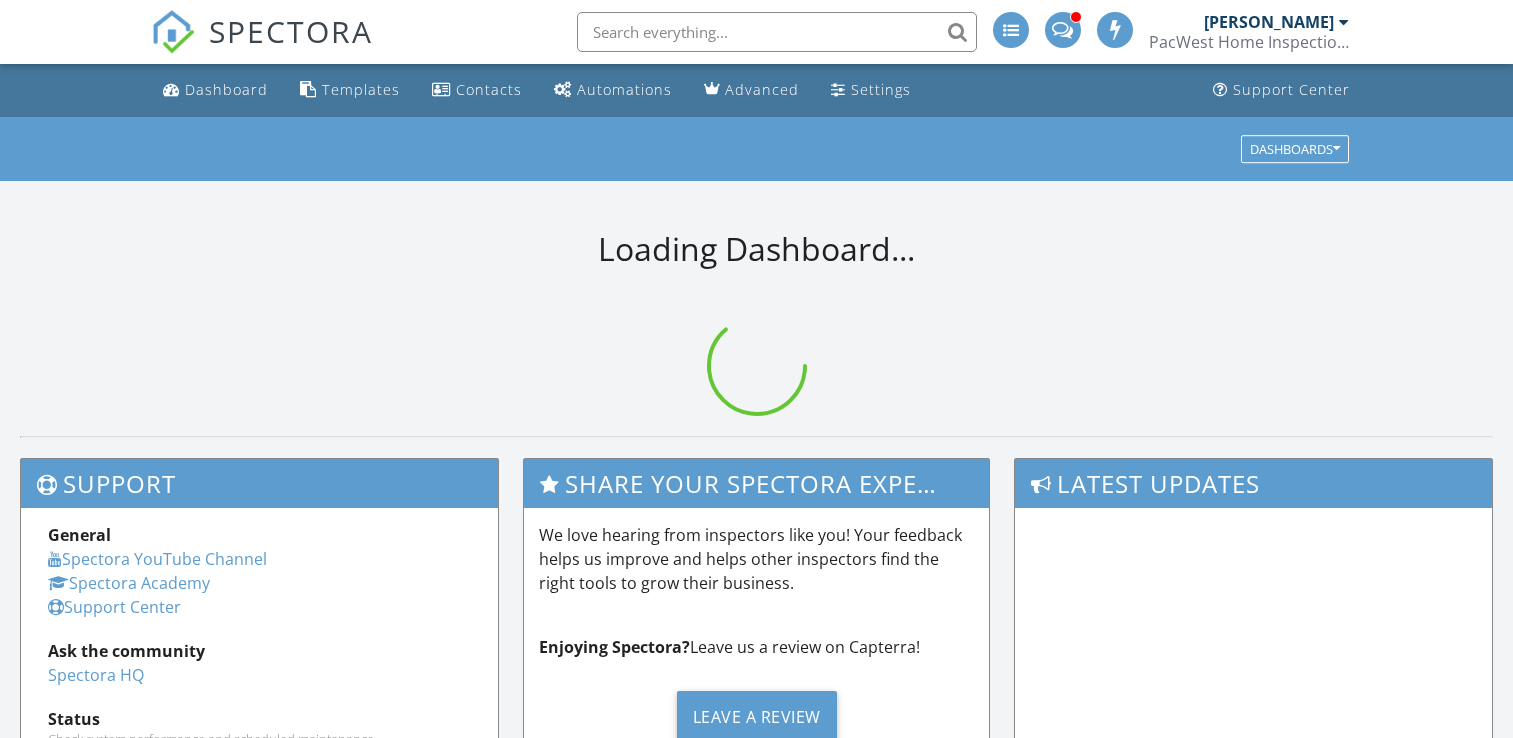 scroll, scrollTop: 0, scrollLeft: 0, axis: both 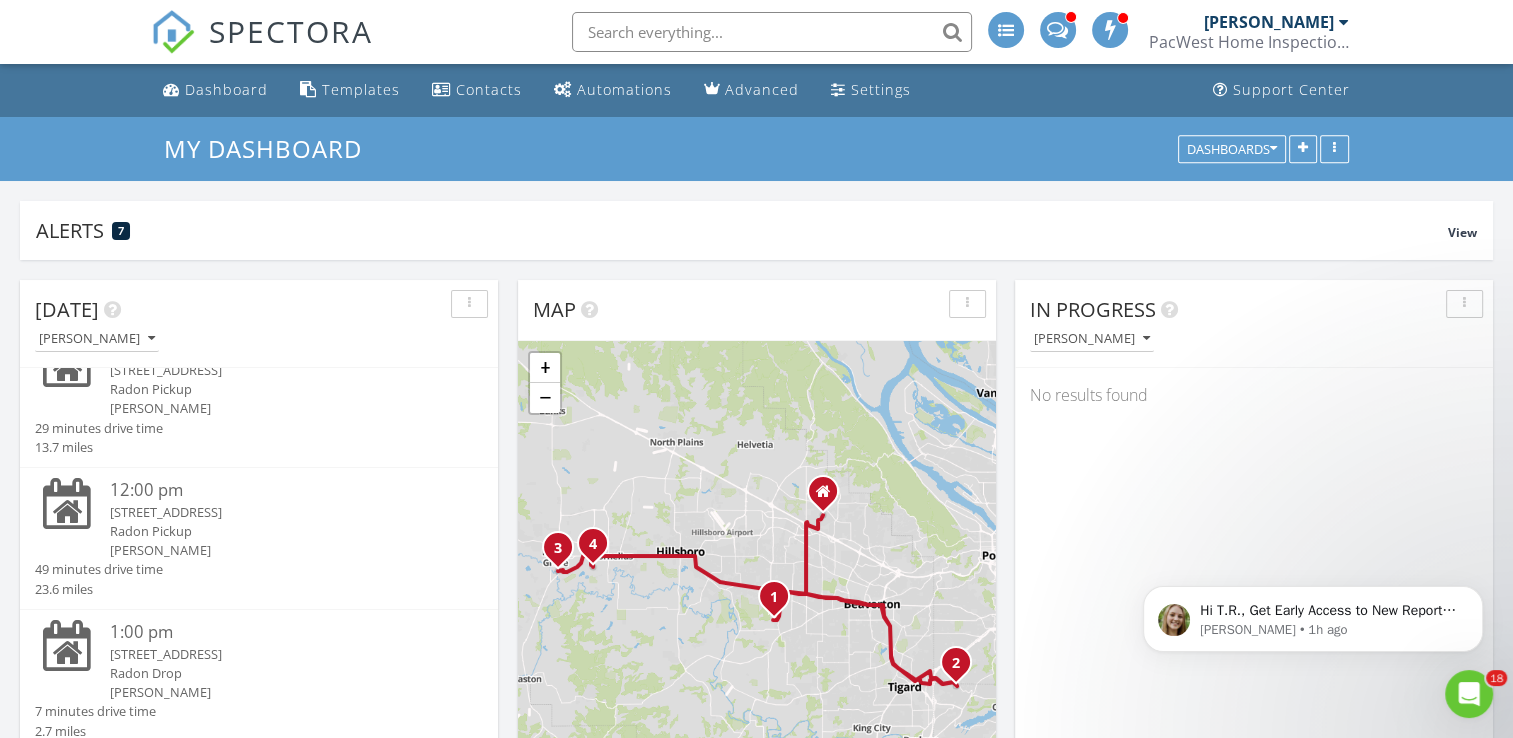click on "Radon Pickup" at bounding box center (278, 389) 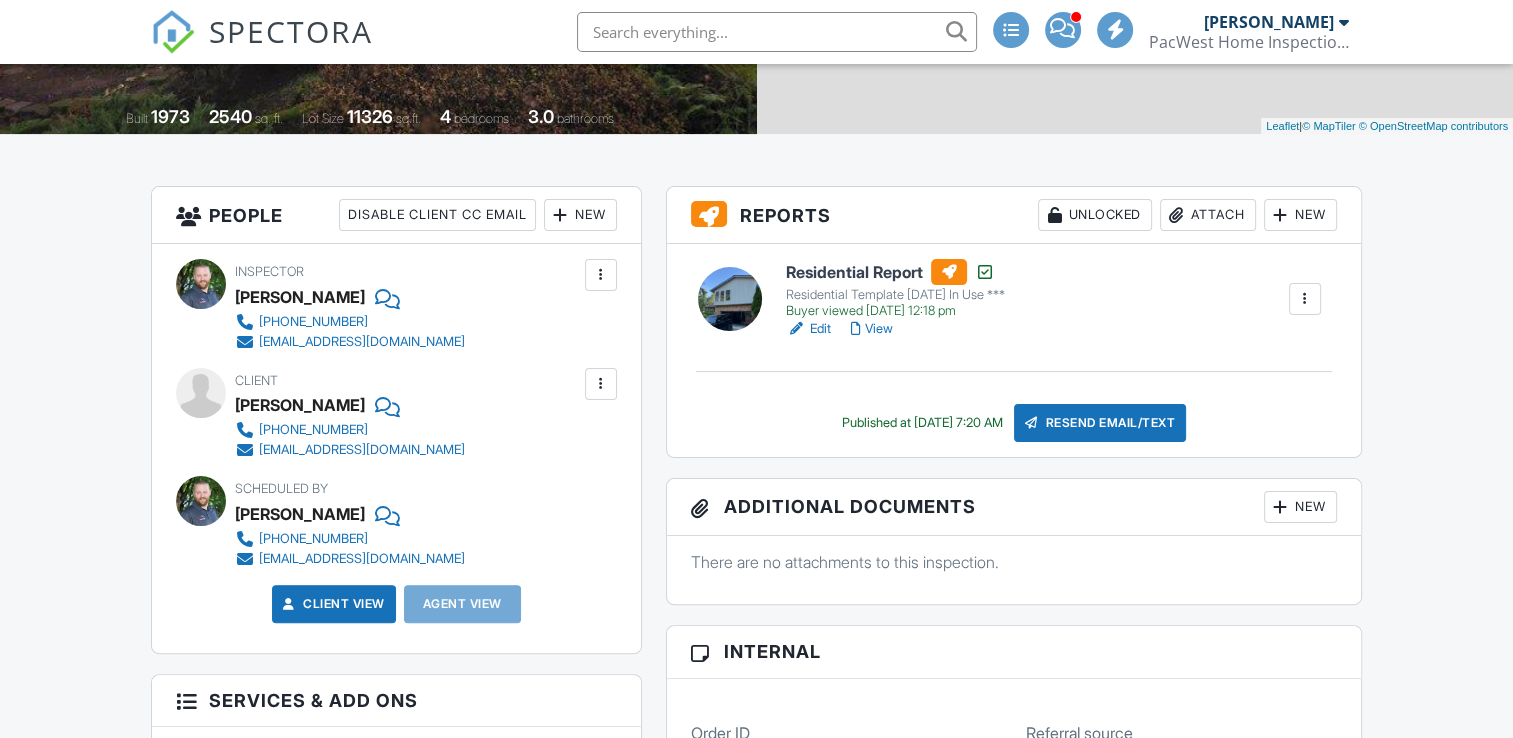scroll, scrollTop: 400, scrollLeft: 0, axis: vertical 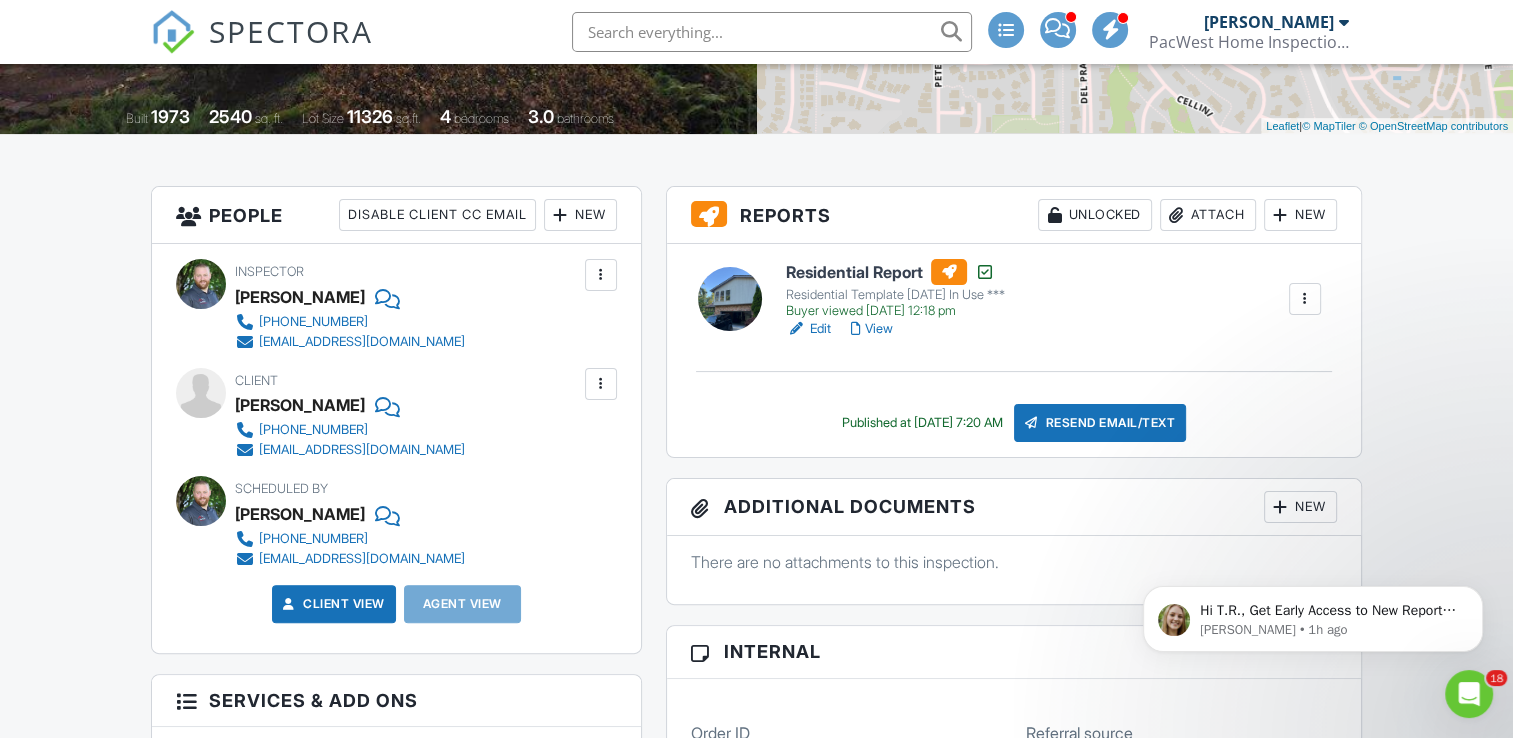 click on "Attach" at bounding box center (1208, 215) 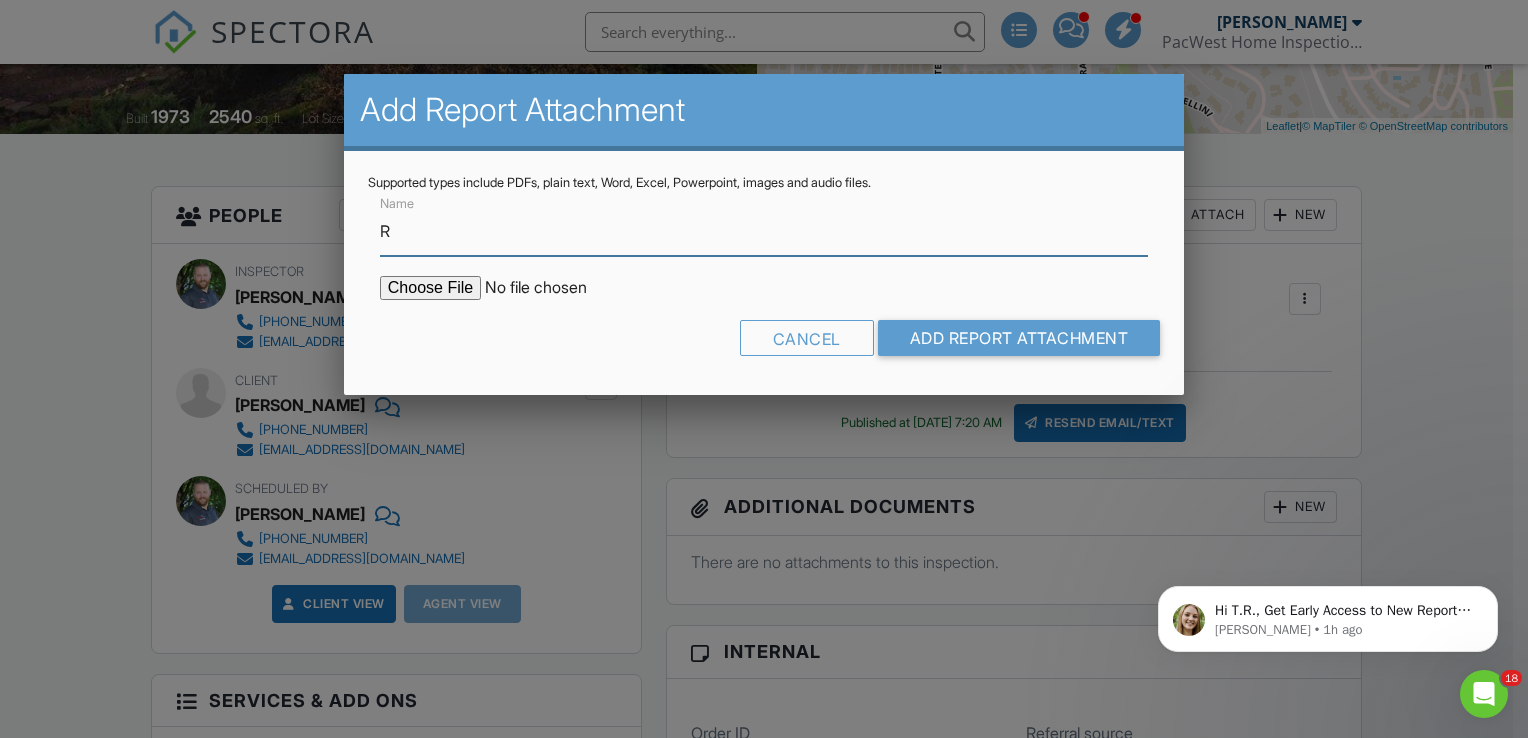 type on "Radon*" 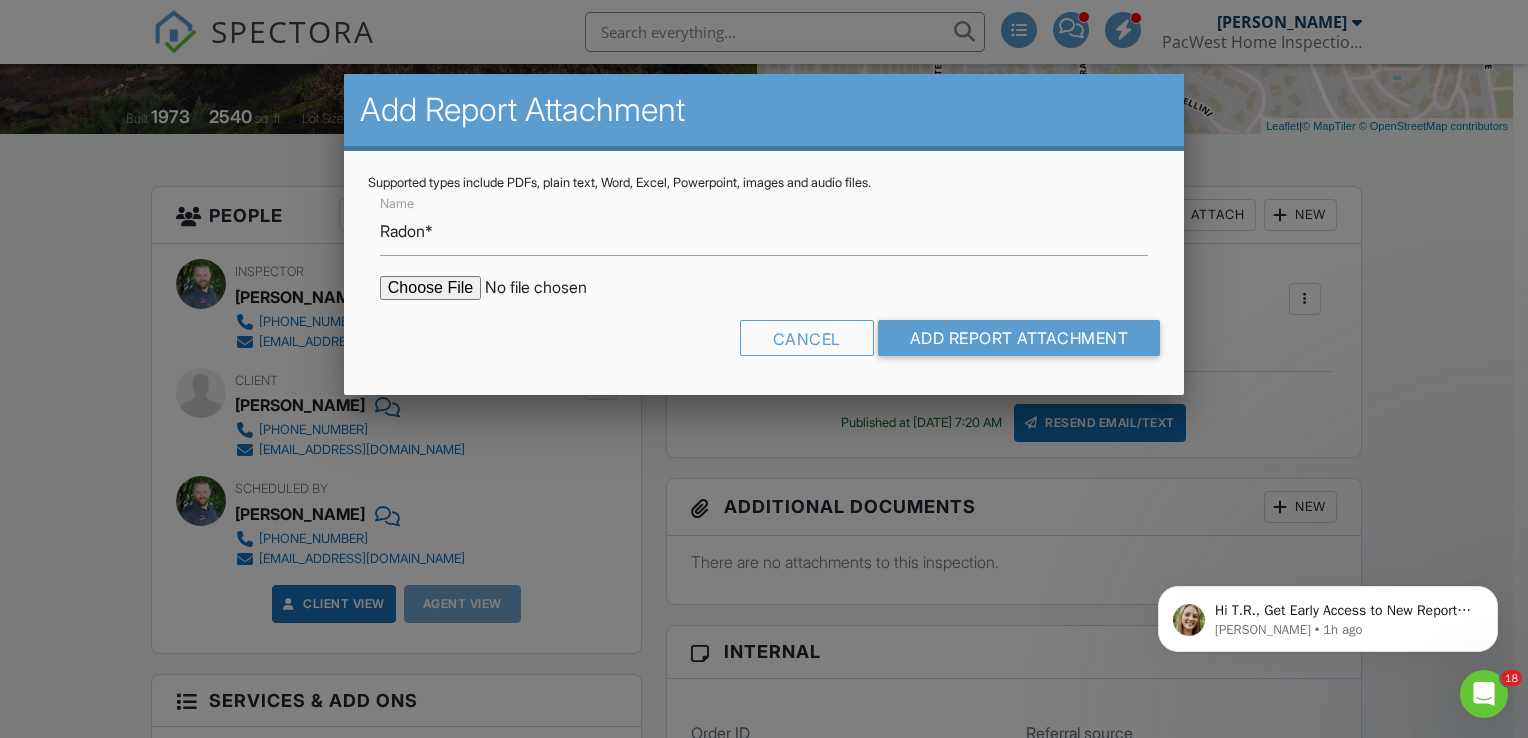 click at bounding box center (550, 288) 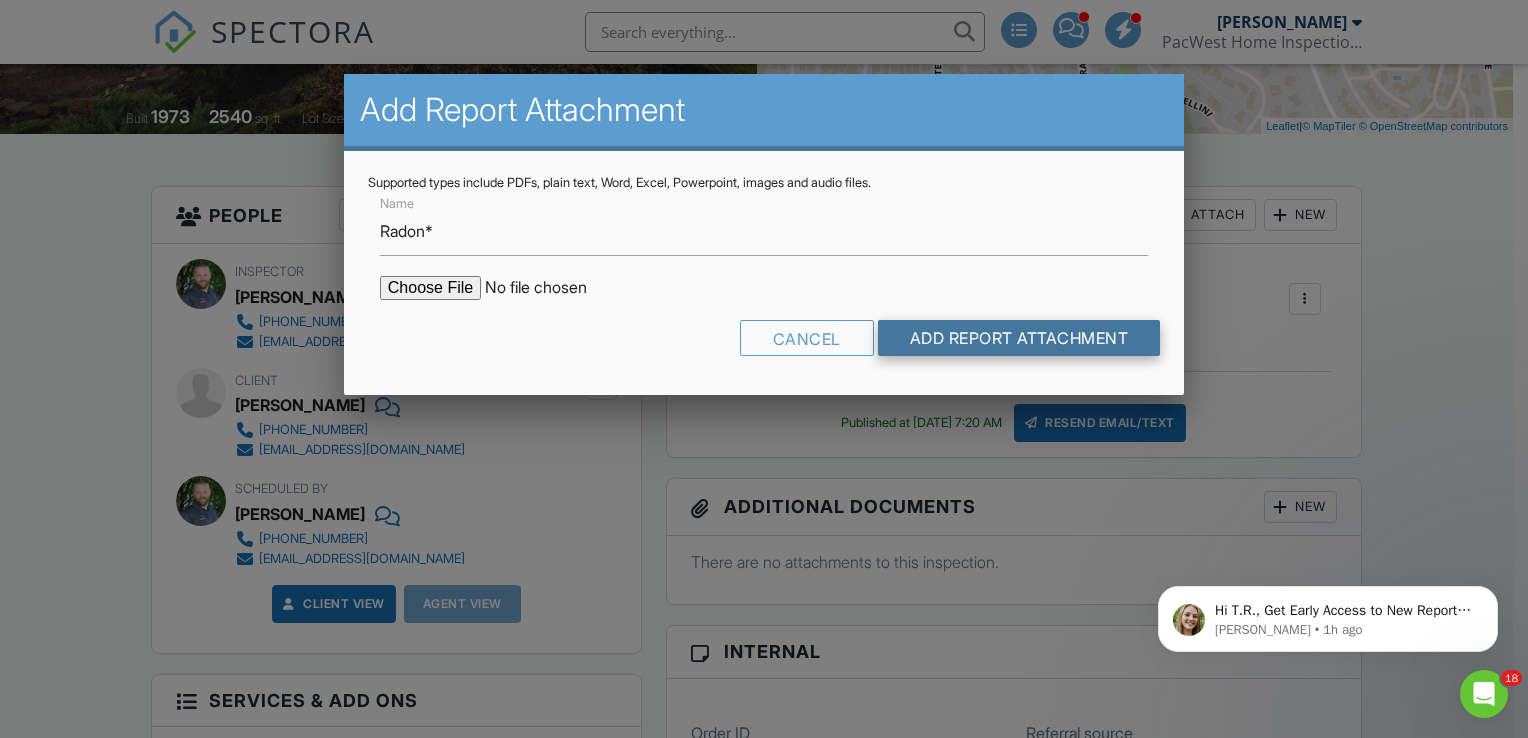click on "Add Report Attachment" at bounding box center [1019, 338] 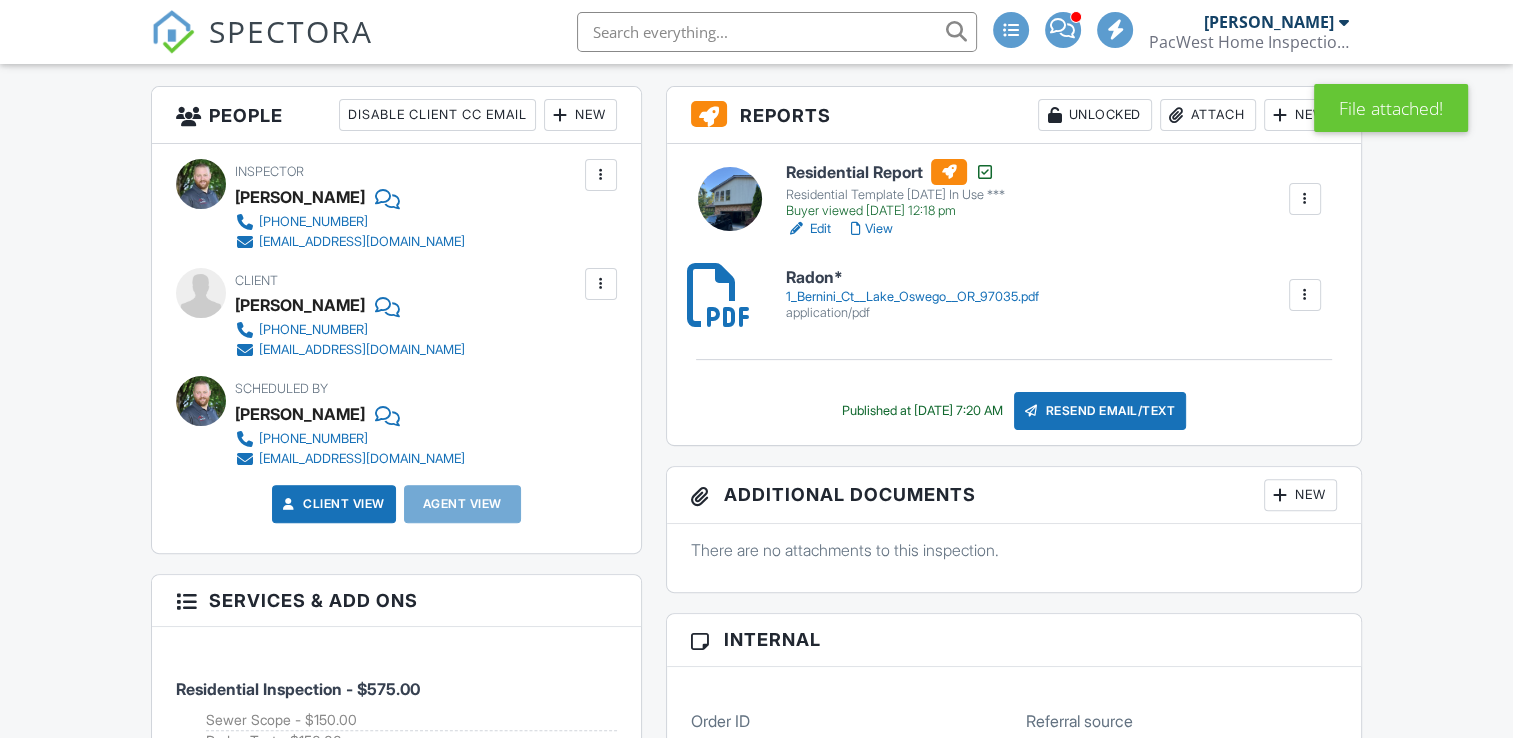 scroll, scrollTop: 500, scrollLeft: 0, axis: vertical 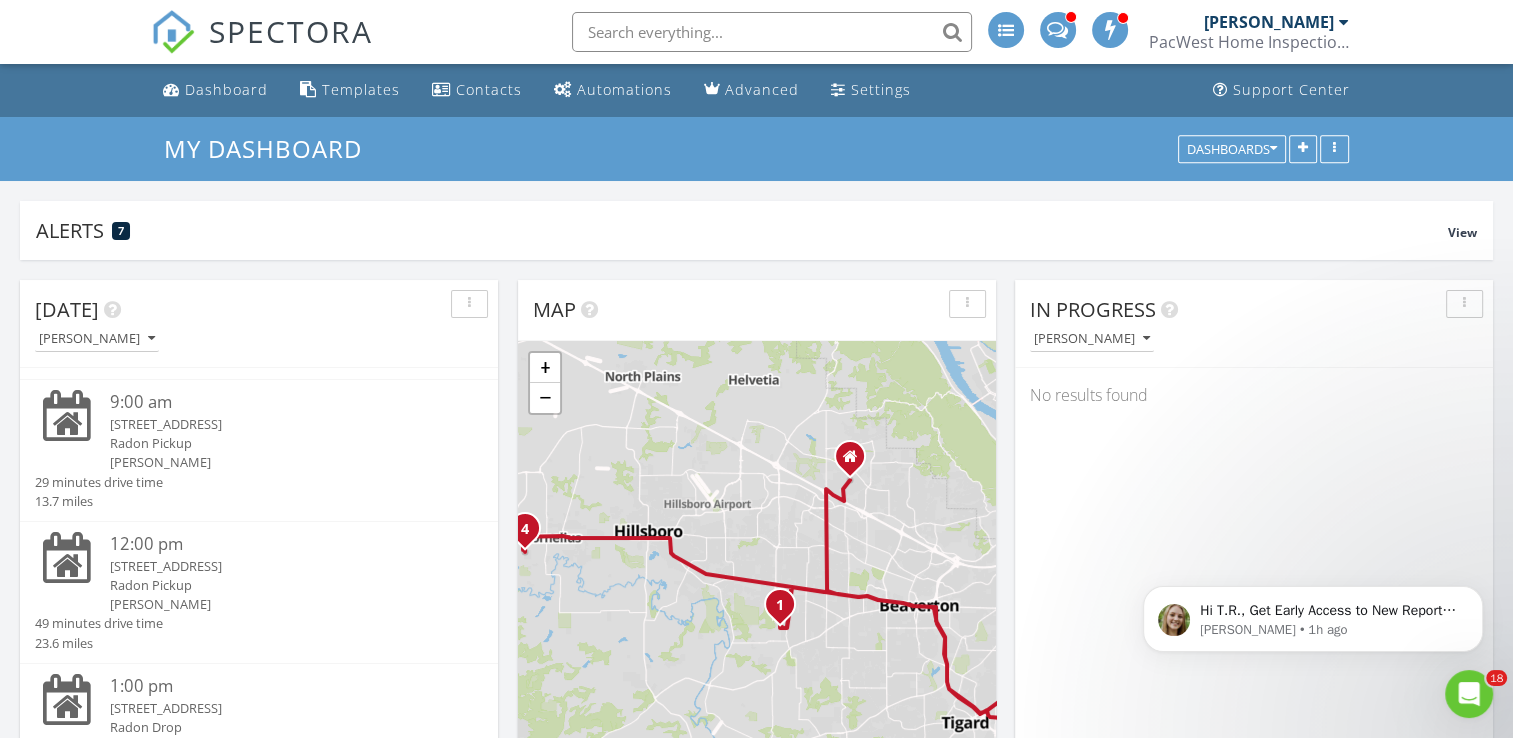 click on "Radon Pickup" at bounding box center (278, 443) 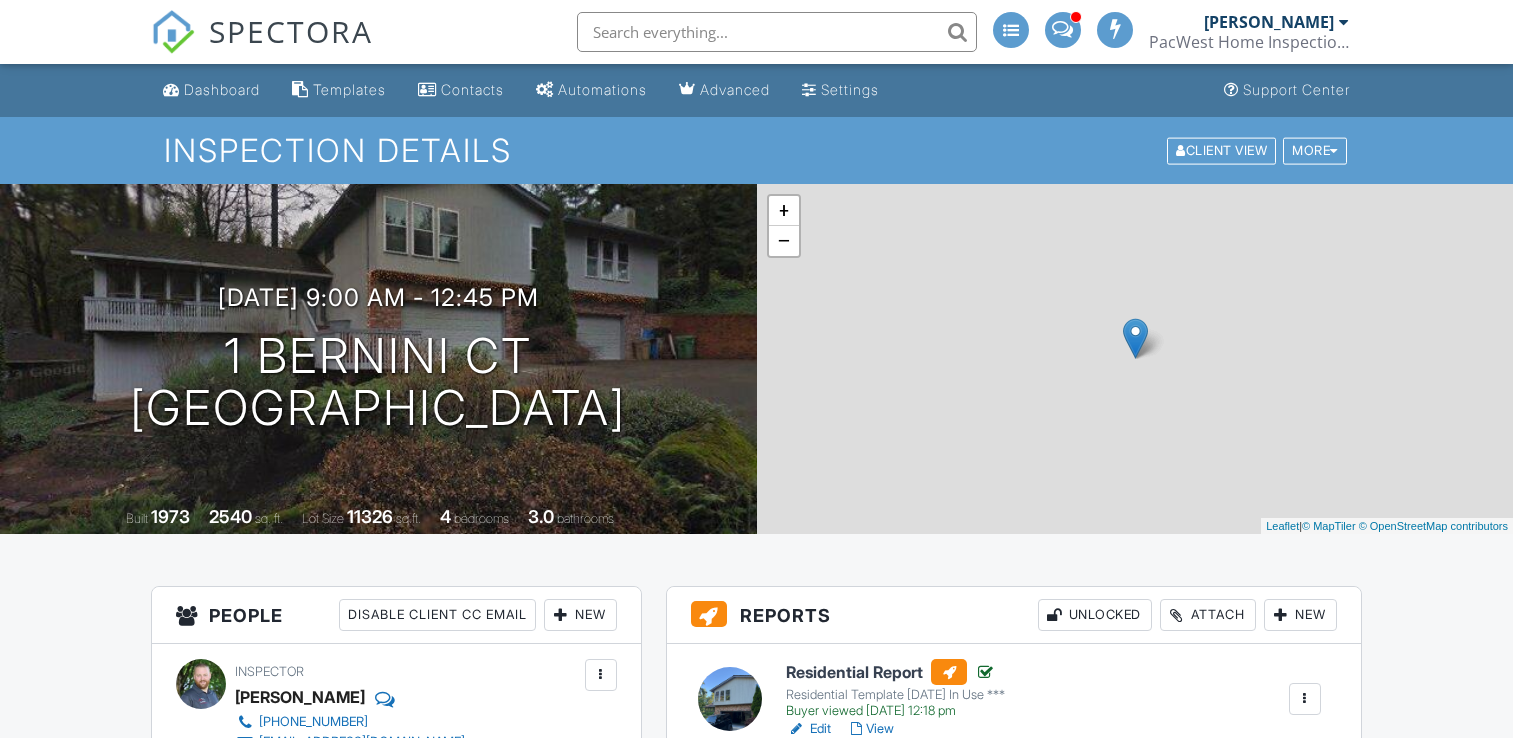 scroll, scrollTop: 500, scrollLeft: 0, axis: vertical 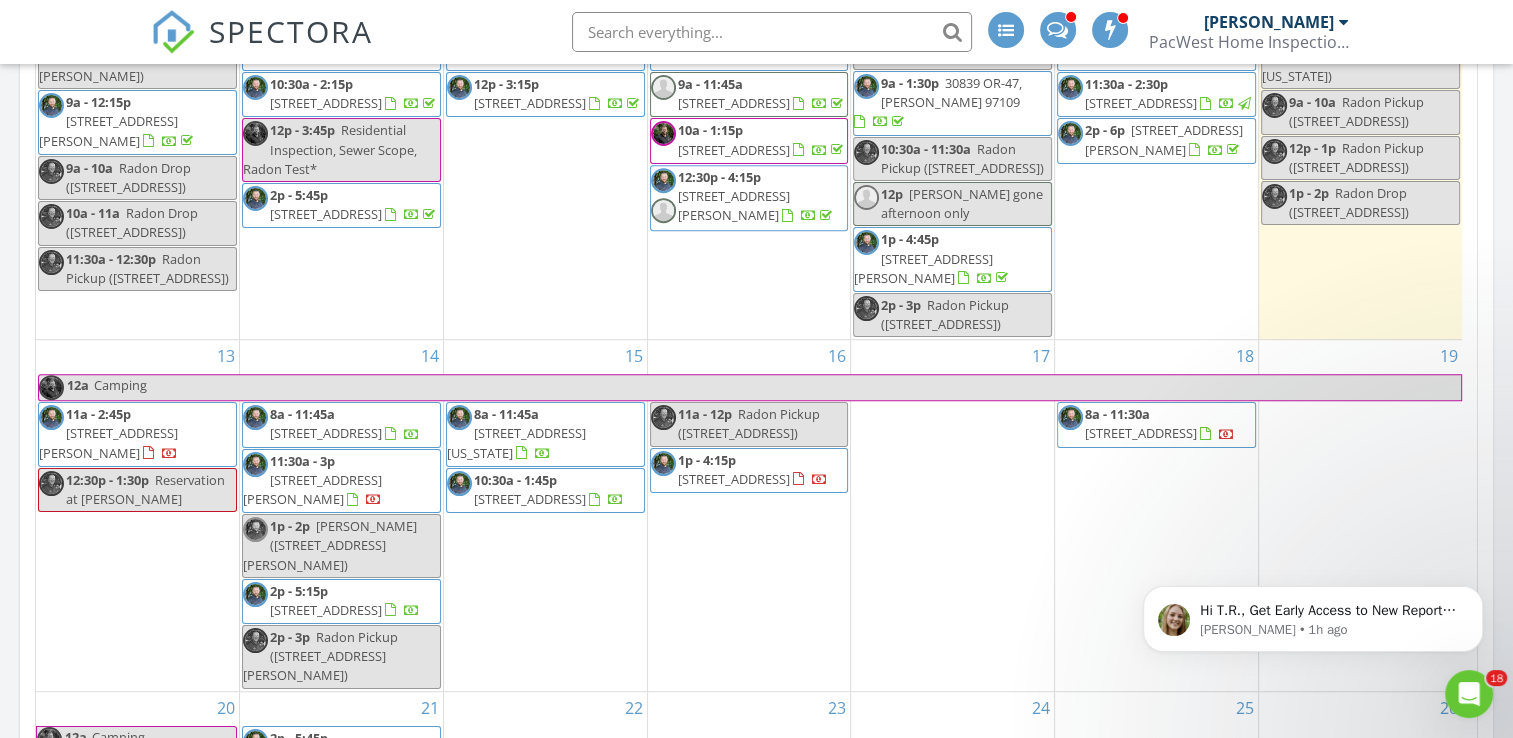 click on "[STREET_ADDRESS]" at bounding box center [530, 499] 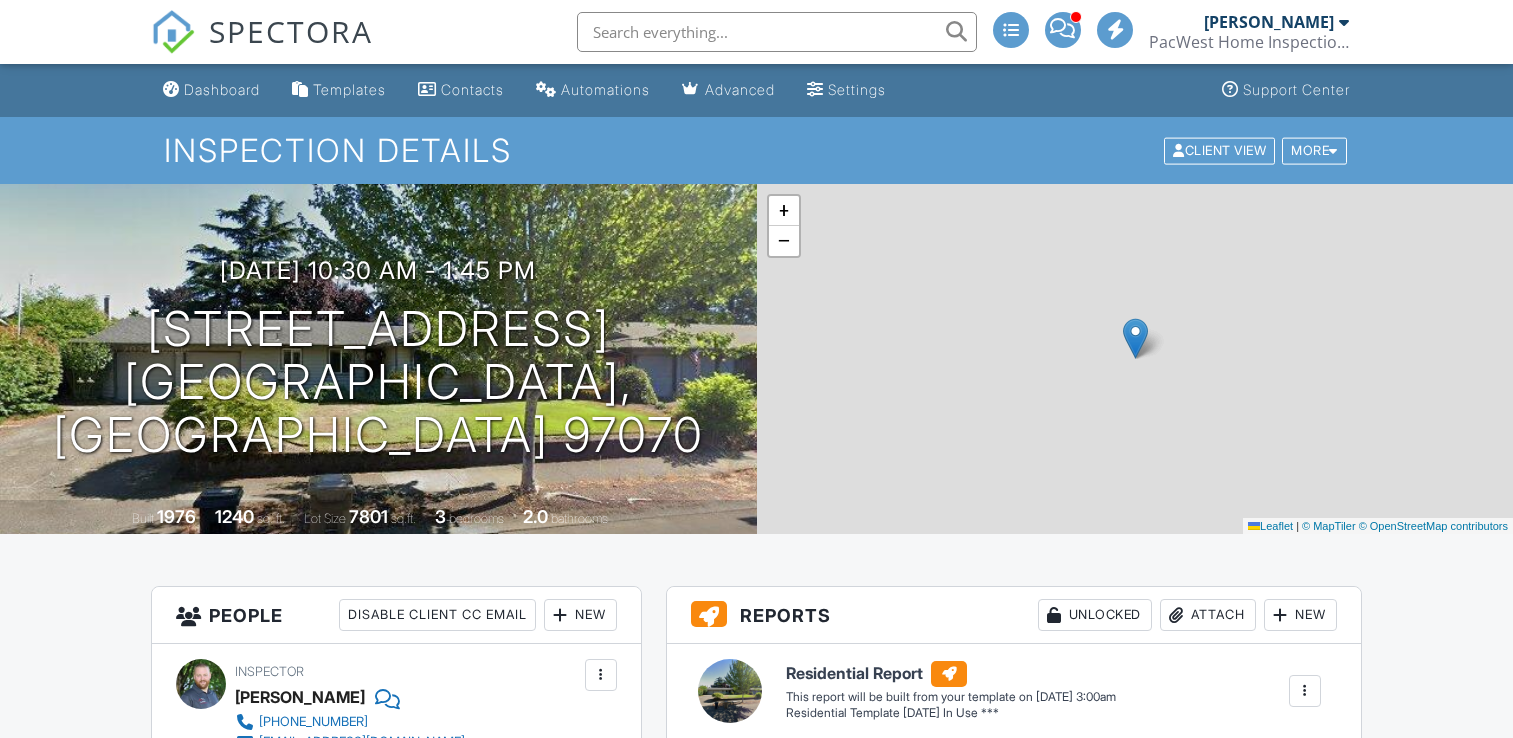 scroll, scrollTop: 0, scrollLeft: 0, axis: both 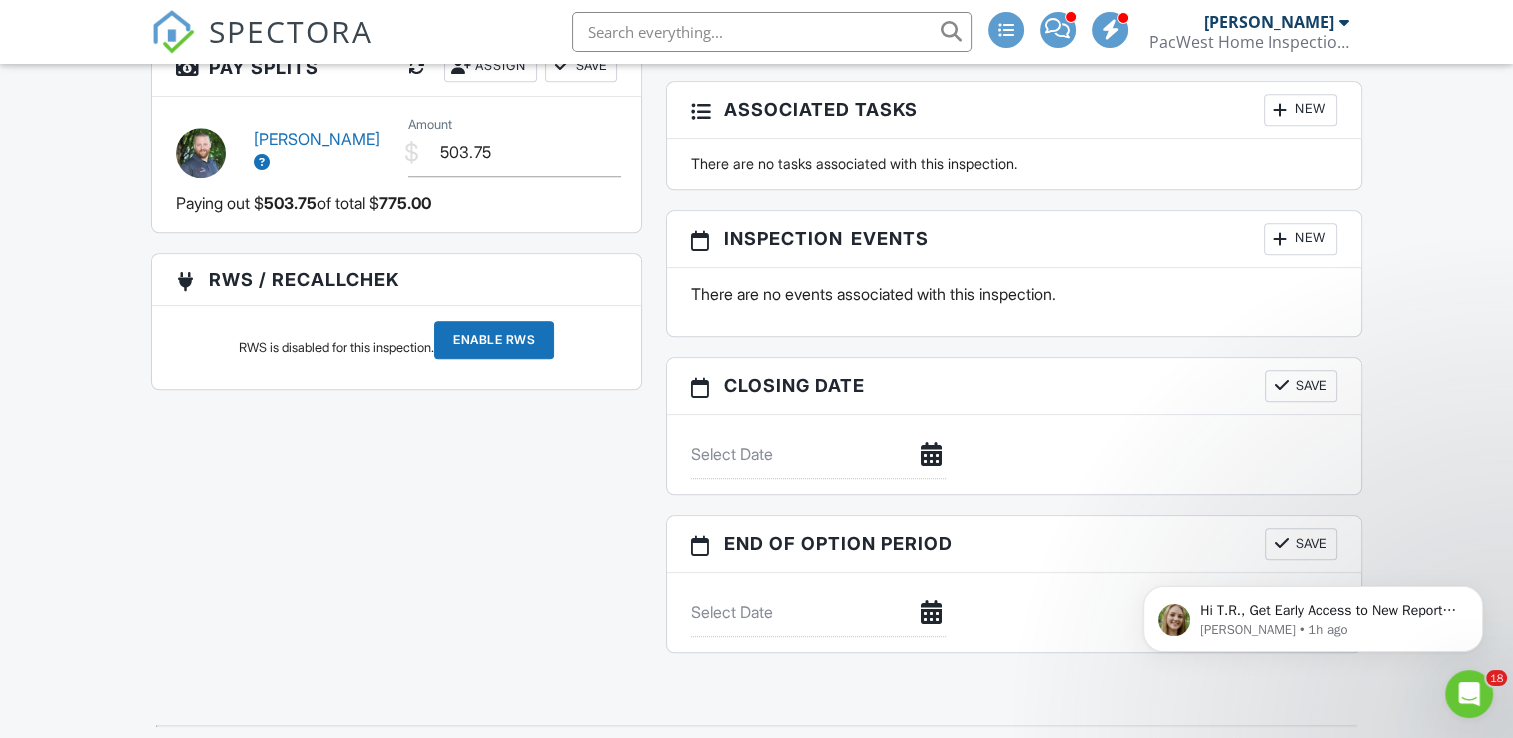 click on "New" at bounding box center [1300, 239] 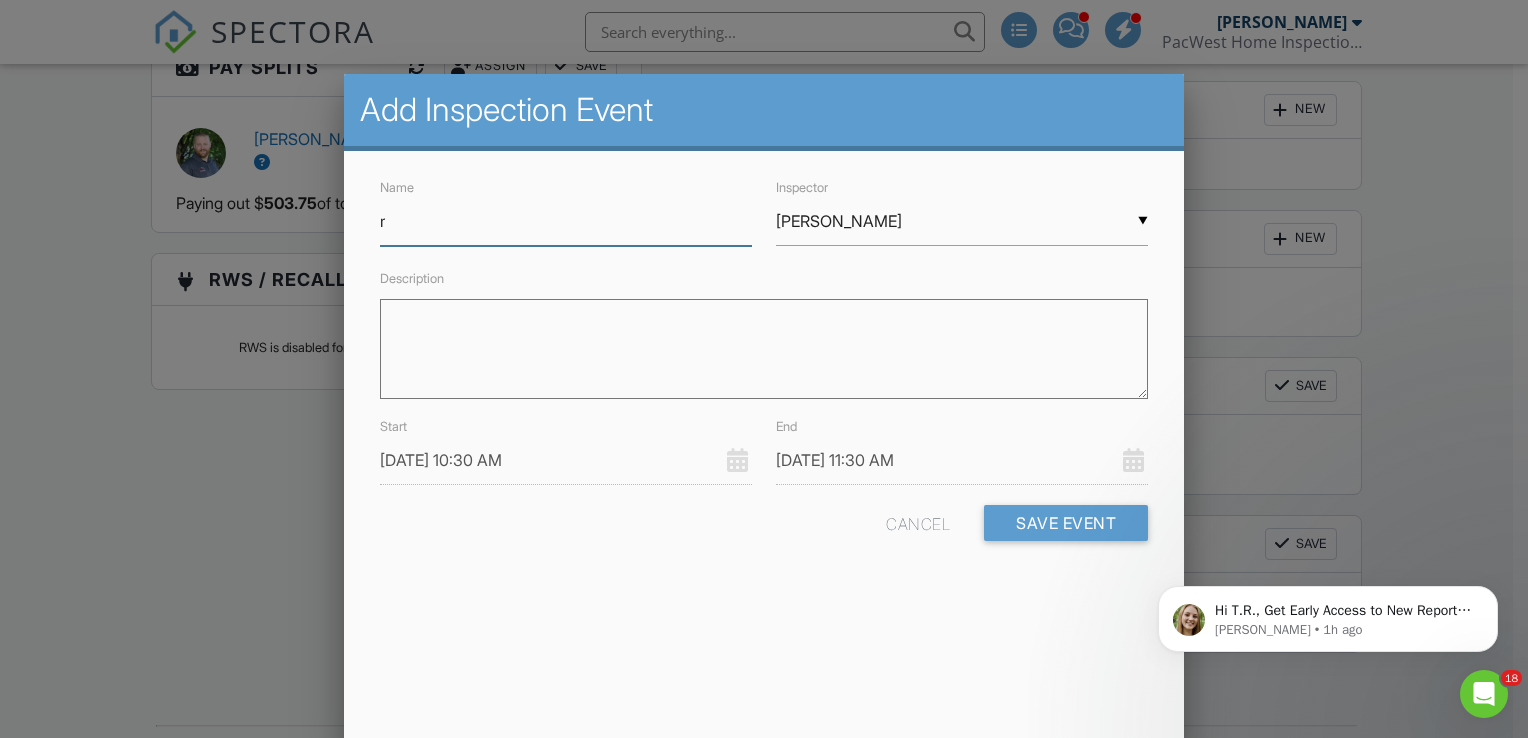 type on "Radon Drop" 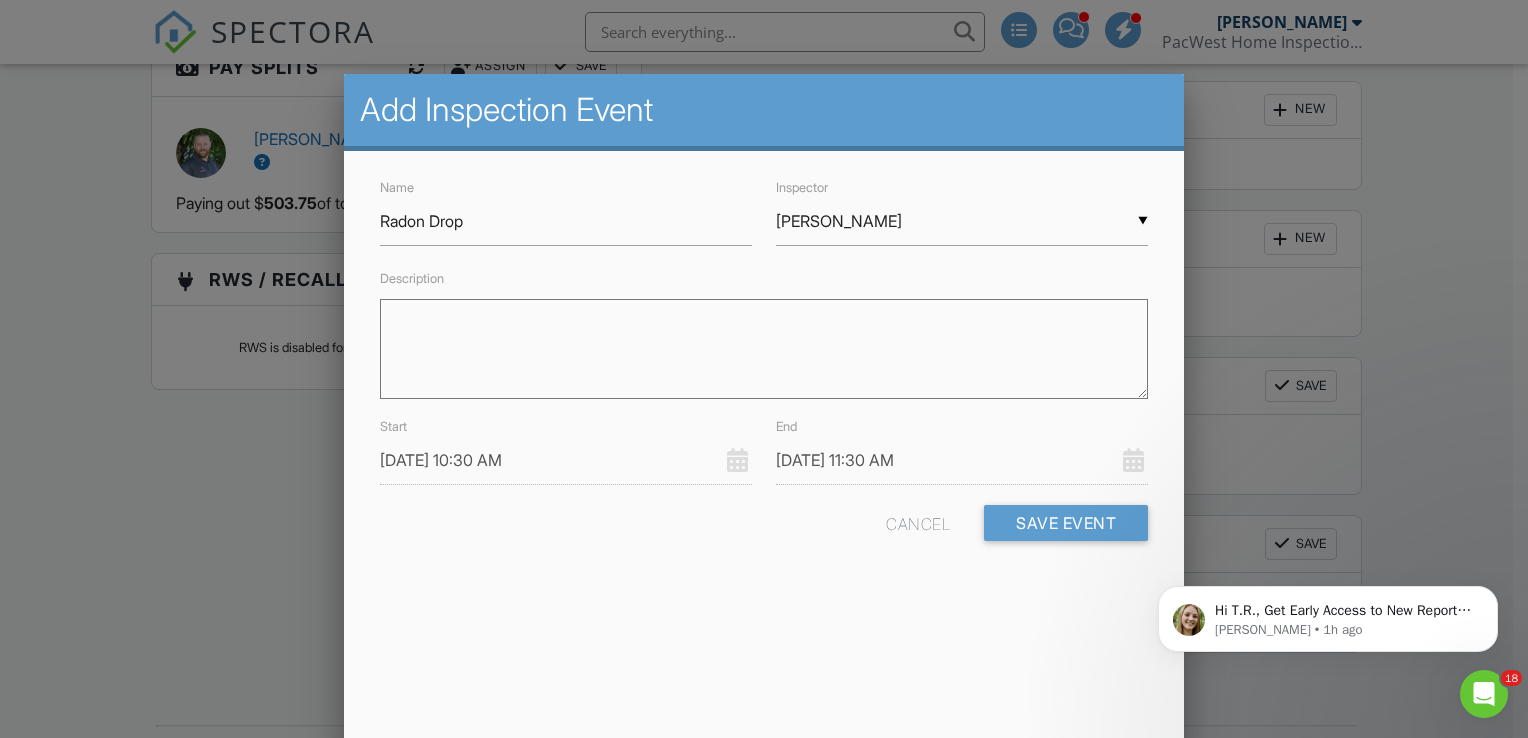 drag, startPoint x: 839, startPoint y: 211, endPoint x: 845, endPoint y: 224, distance: 14.3178215 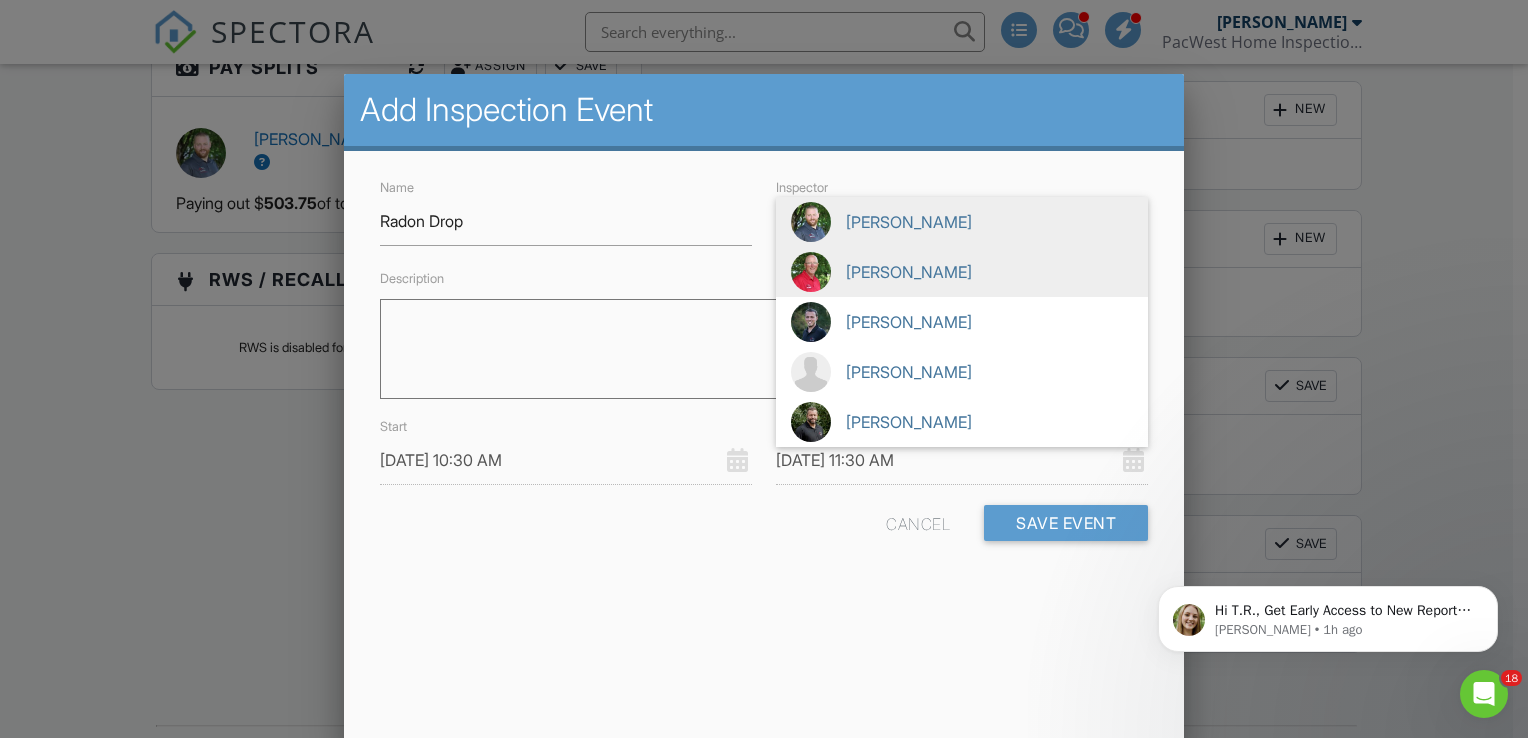 click on "[PERSON_NAME]" at bounding box center (962, 272) 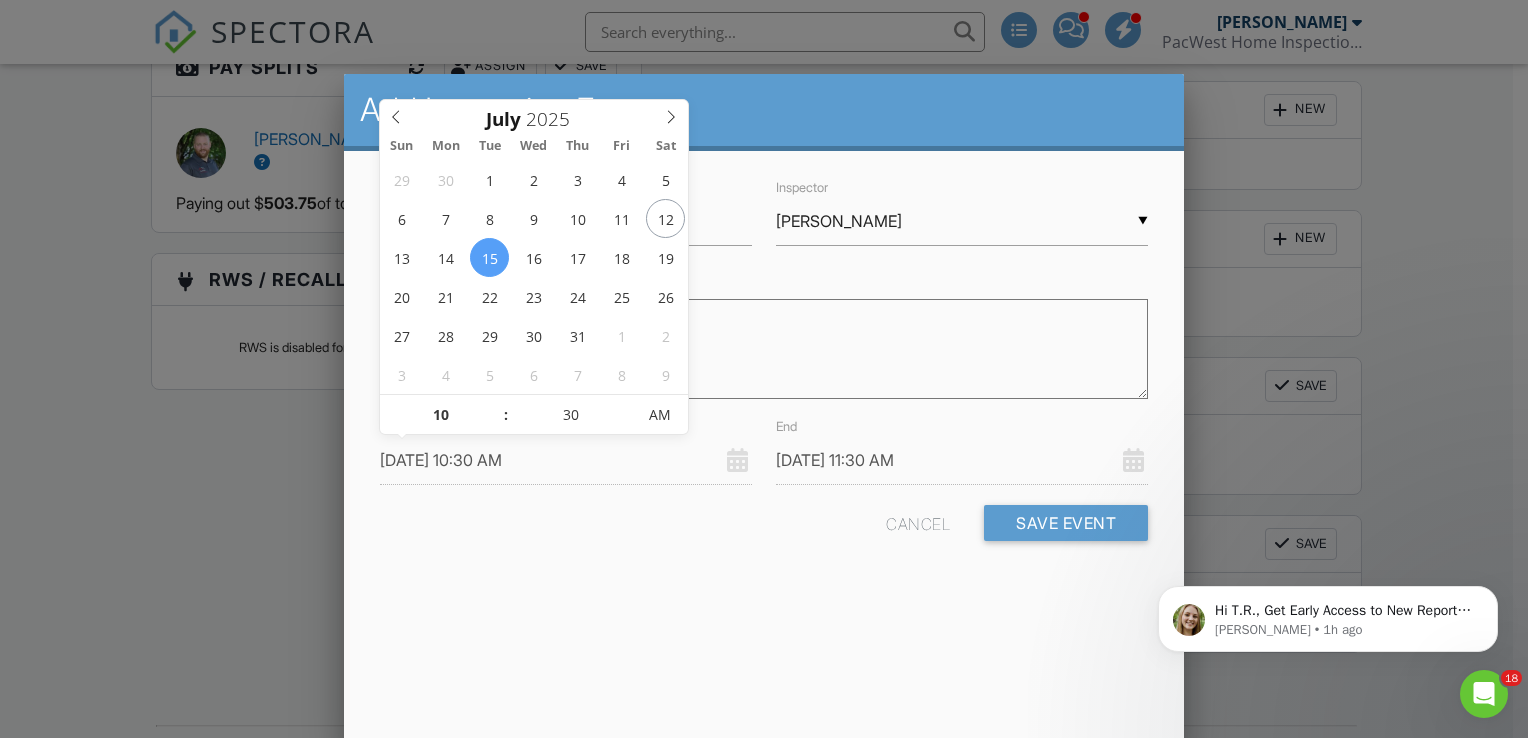 click on "07/15/2025 10:30 AM" at bounding box center [566, 460] 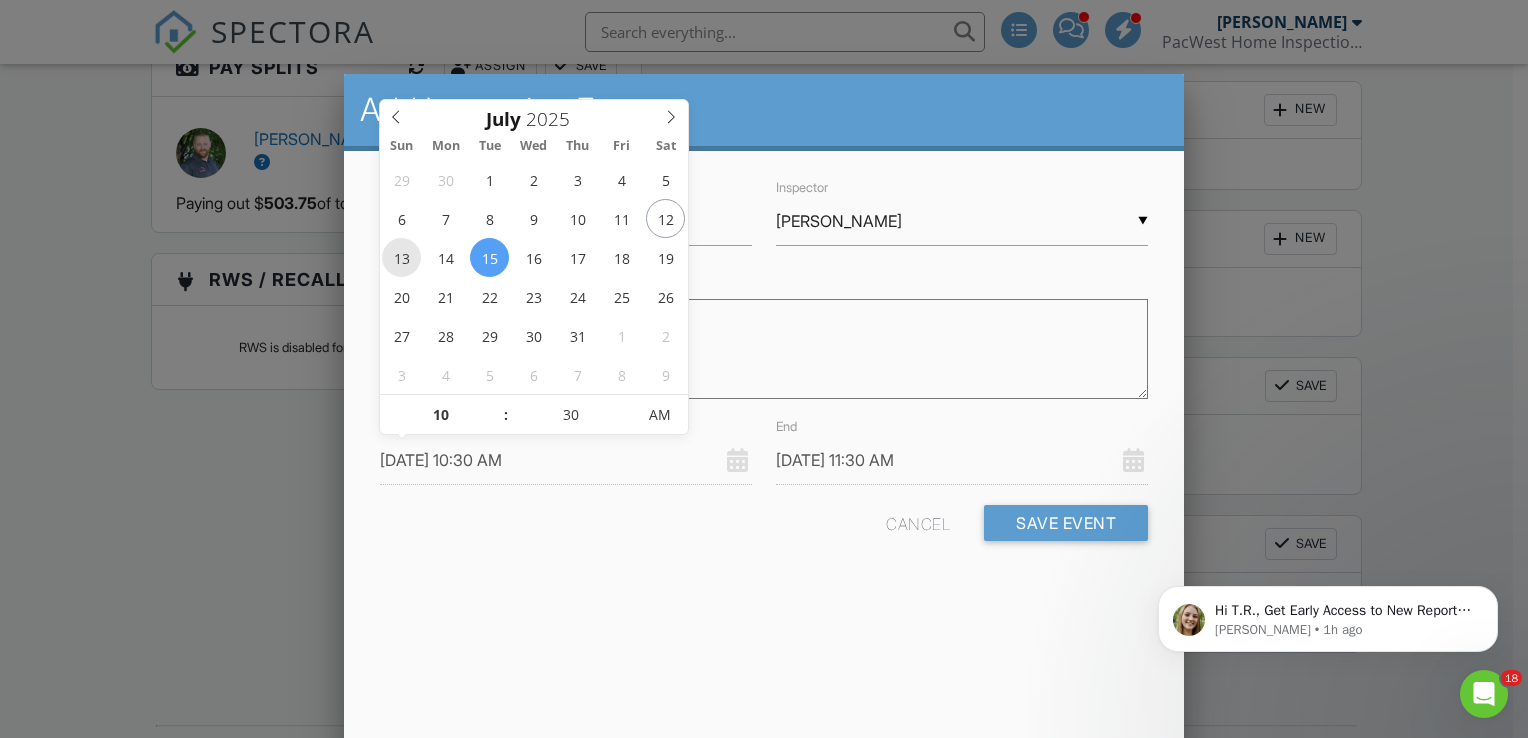 type on "07/13/2025 10:30 AM" 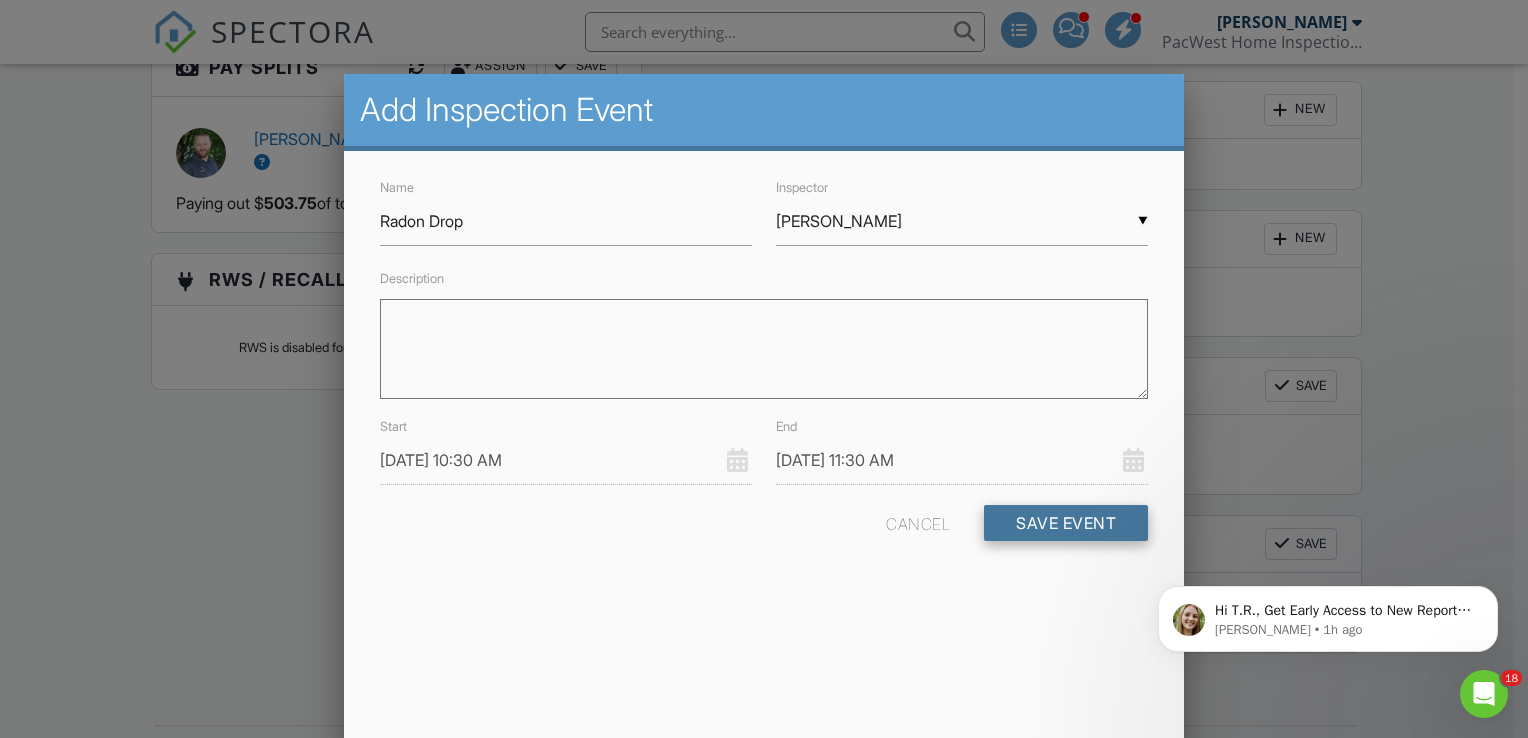 click on "Save Event" at bounding box center (1066, 523) 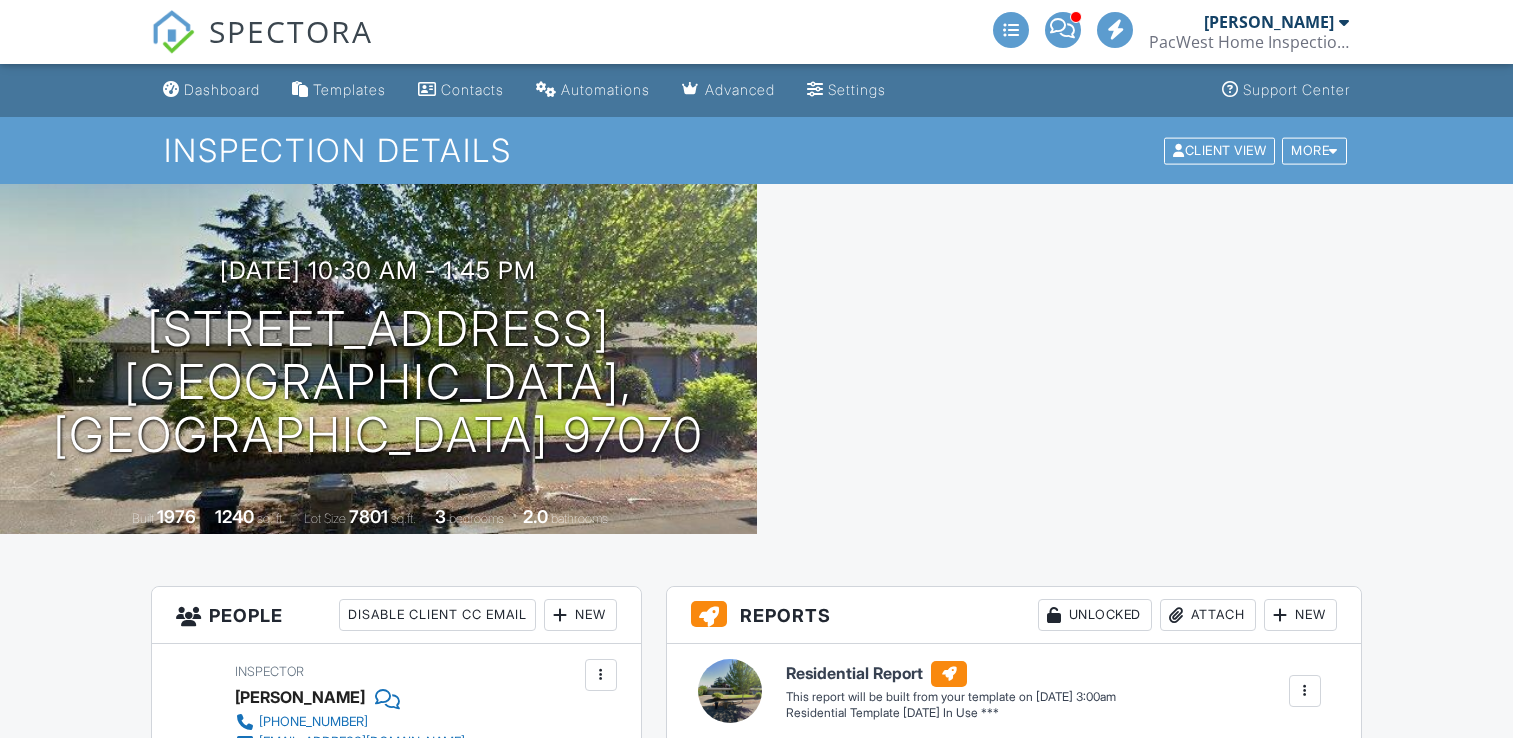 click on "Dashboard" at bounding box center (222, 89) 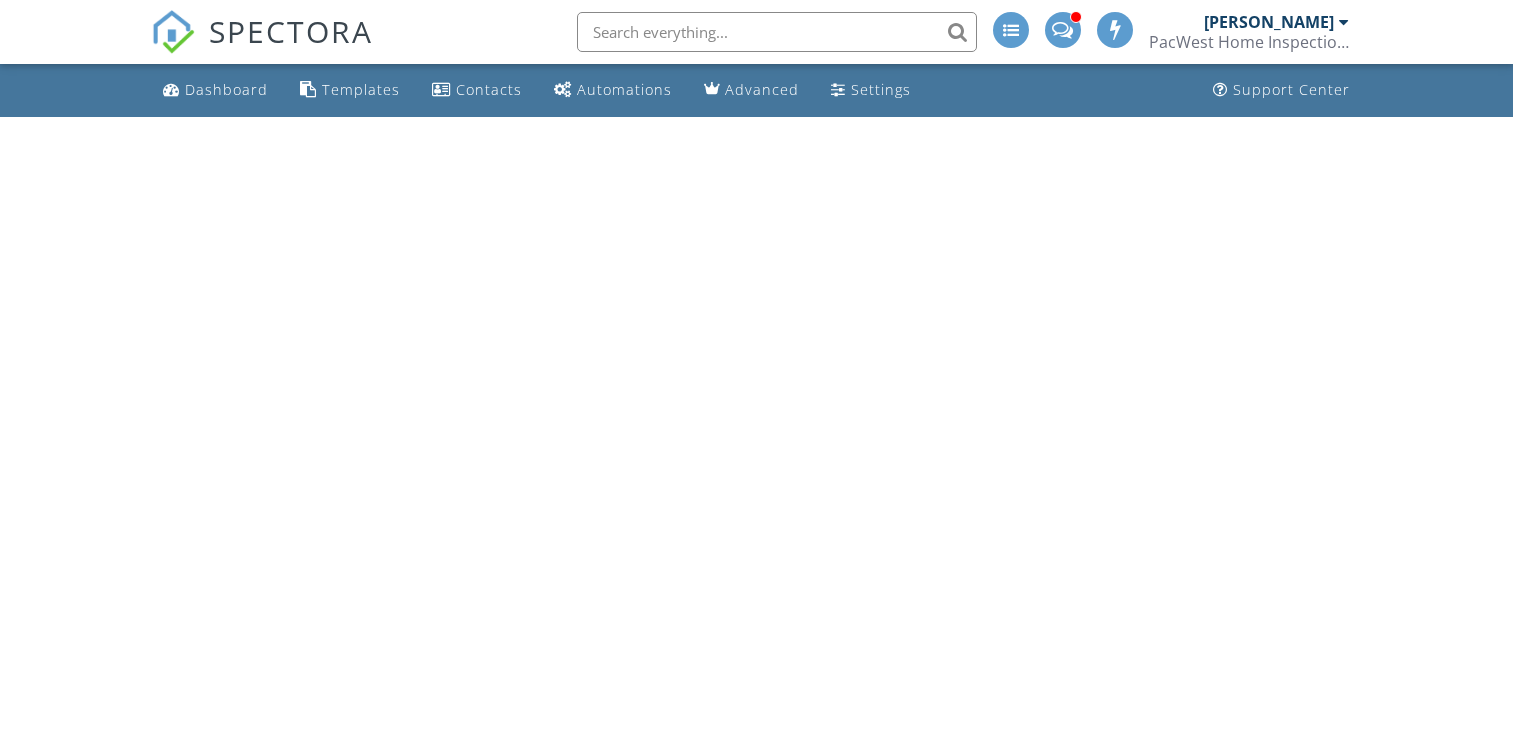 scroll, scrollTop: 0, scrollLeft: 0, axis: both 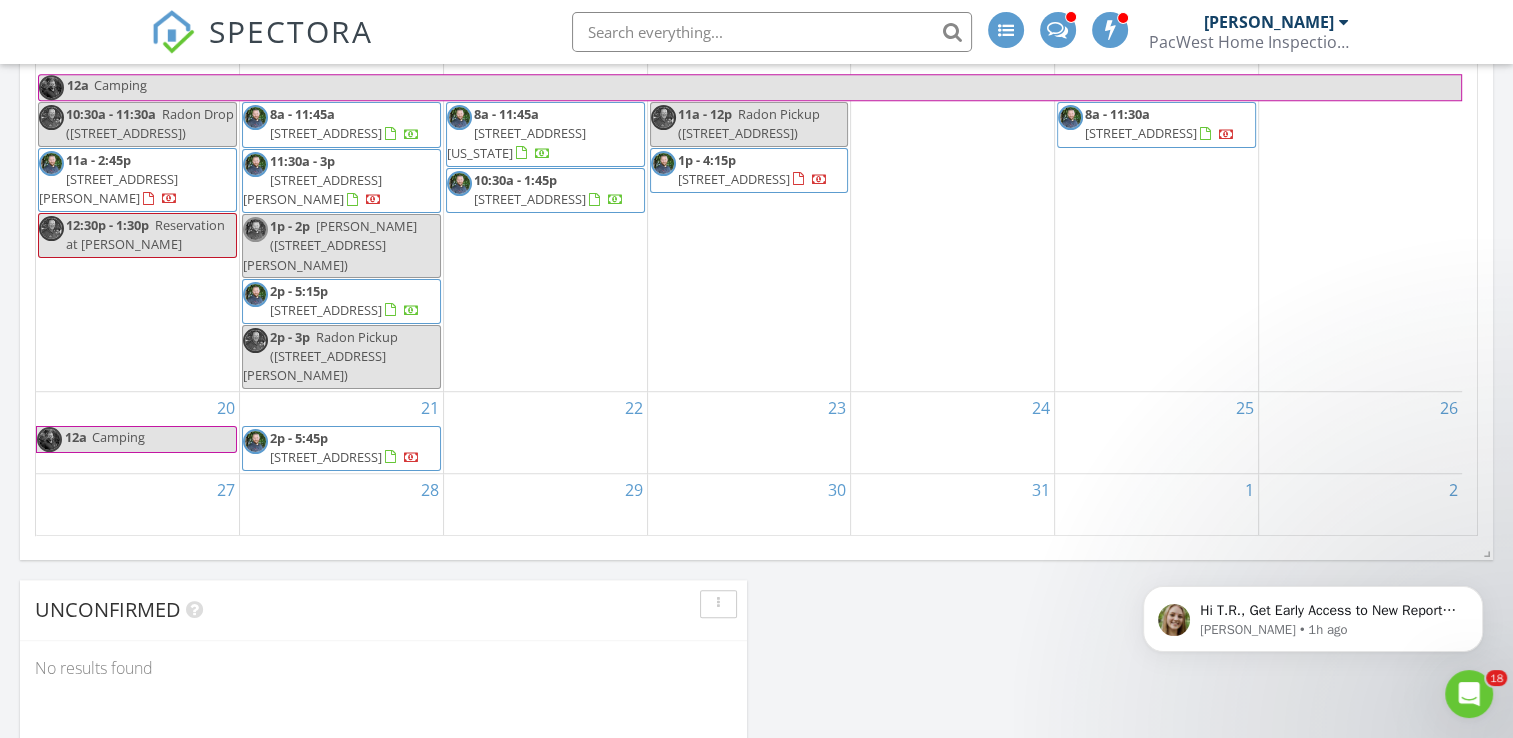 click on "[STREET_ADDRESS]" at bounding box center (326, 457) 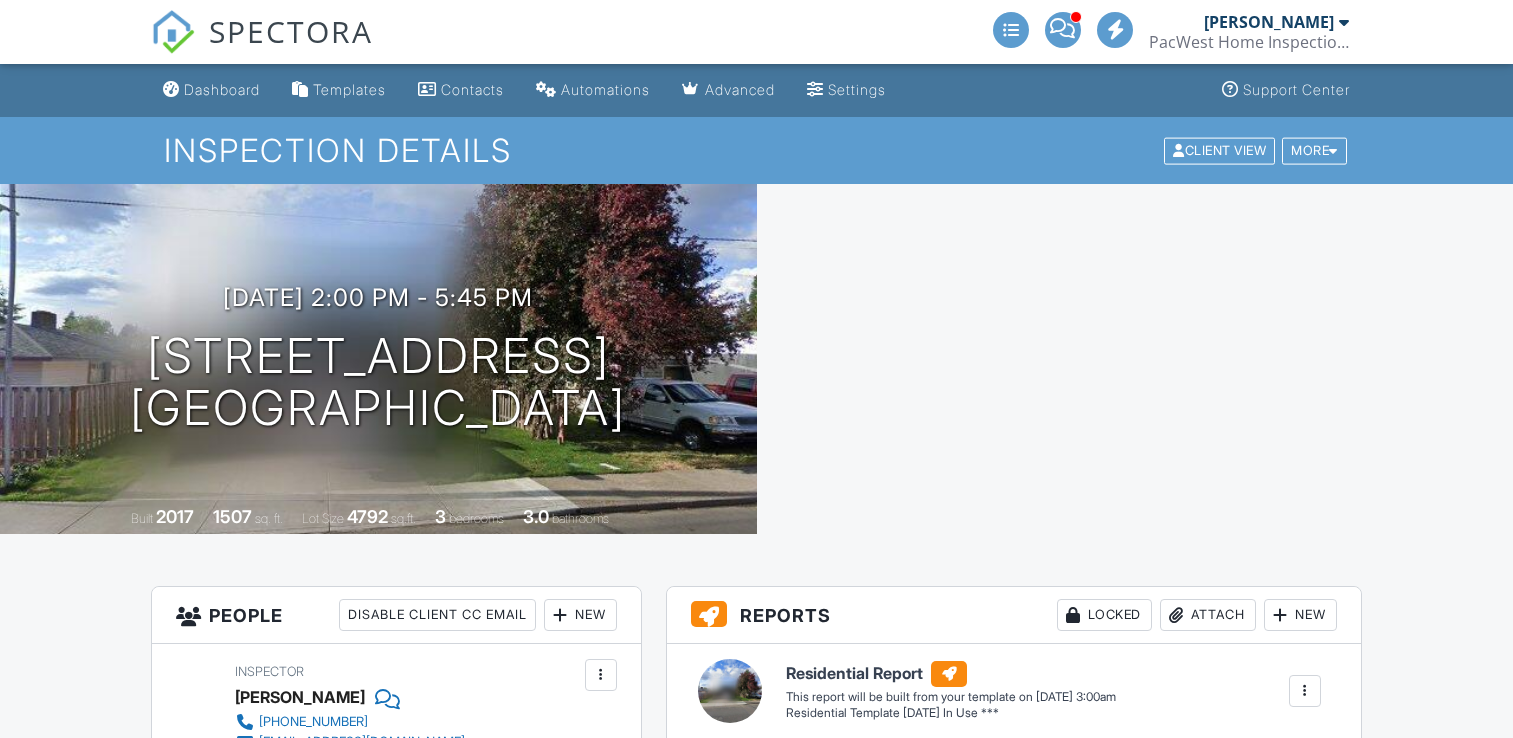 scroll, scrollTop: 0, scrollLeft: 0, axis: both 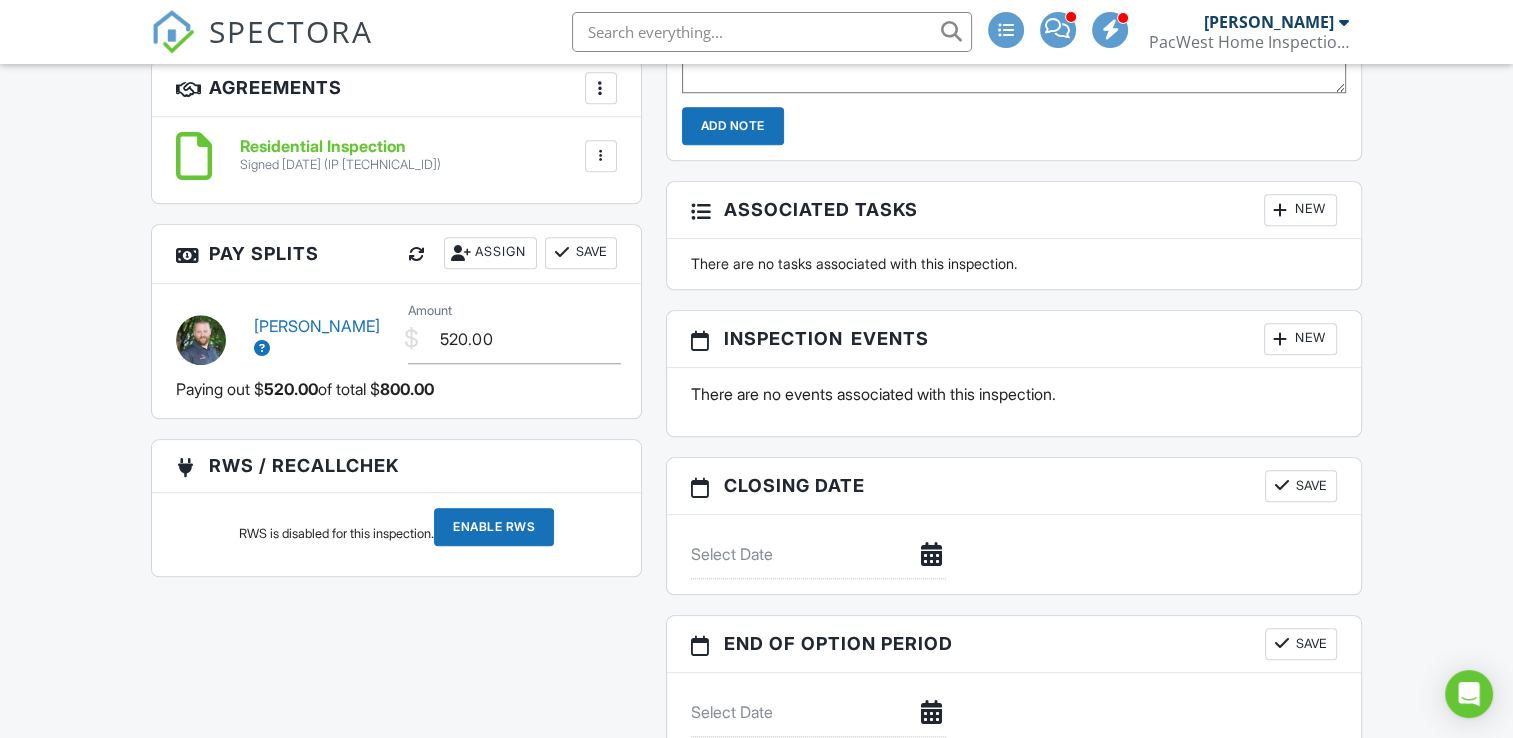 click on "New" at bounding box center (1300, 339) 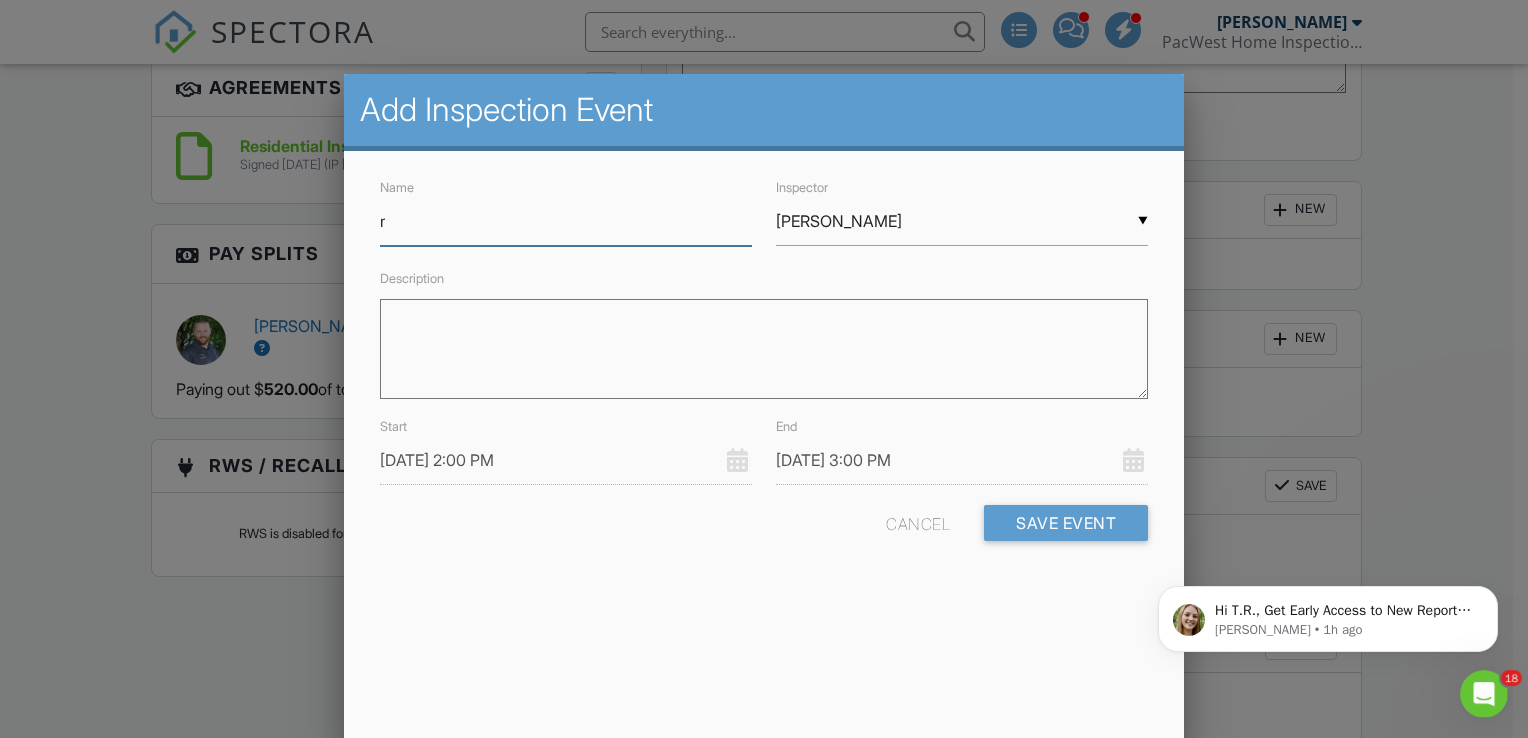 scroll, scrollTop: 0, scrollLeft: 0, axis: both 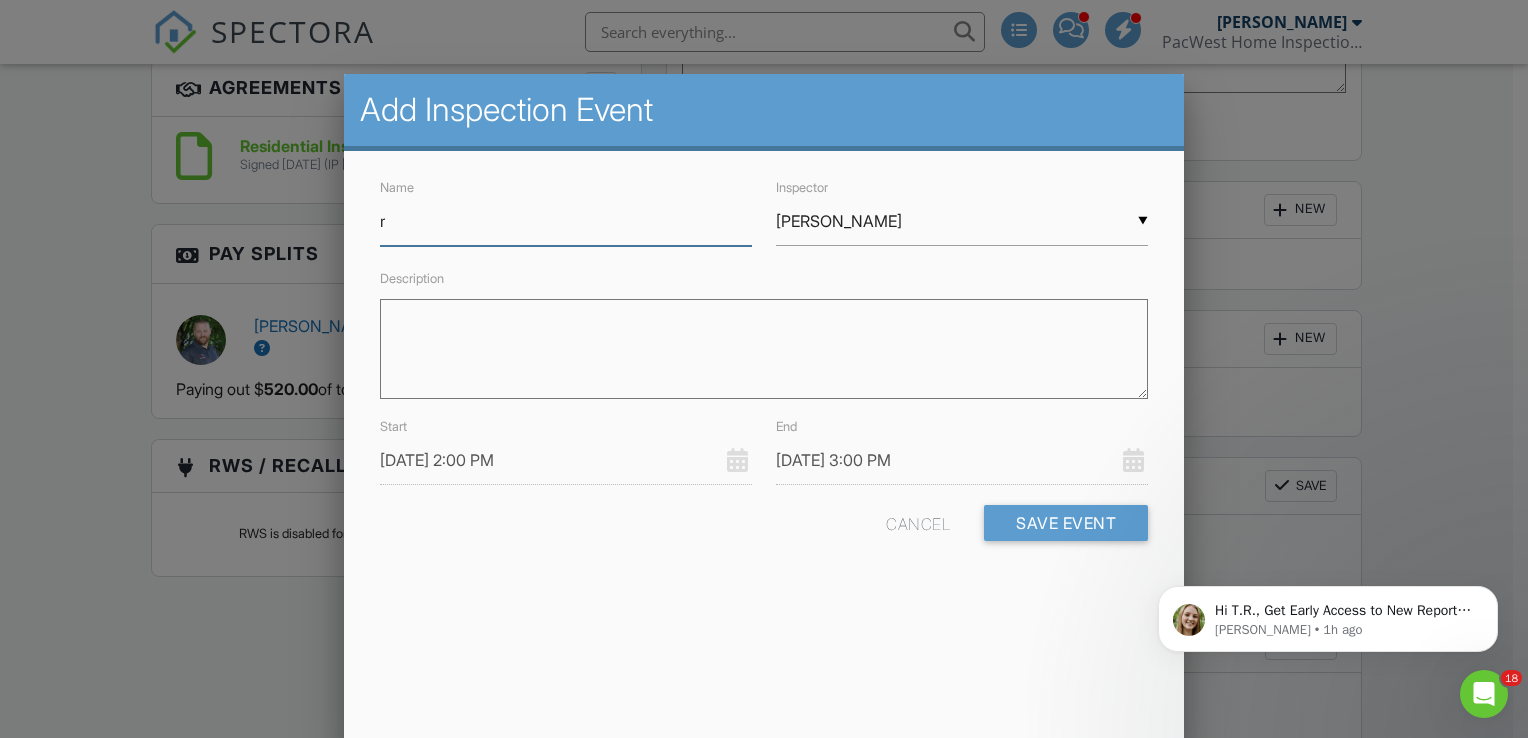 type on "Radon Drop" 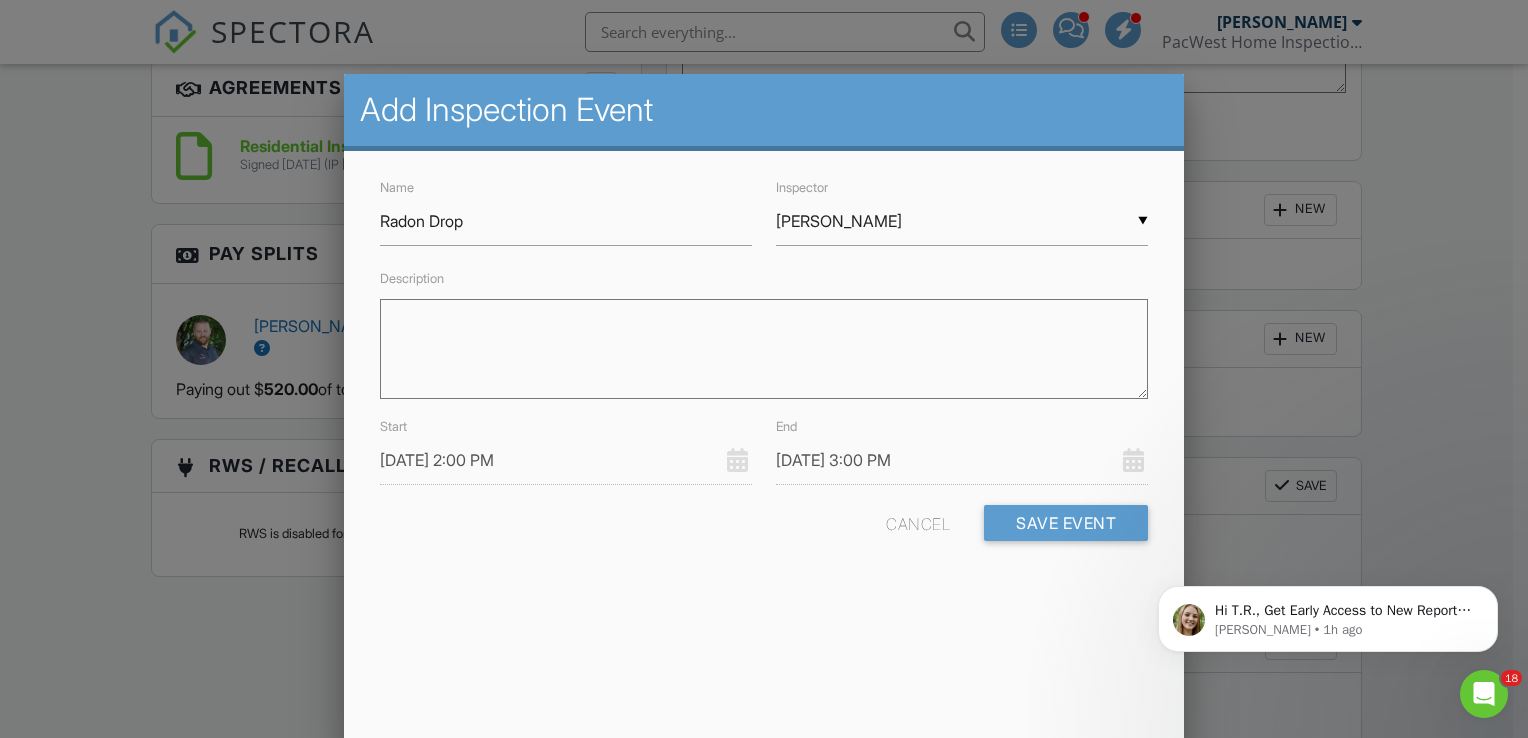 click on "▼ Grant Waller Grant Waller T.R. Hutchinson Kyle Sahnow Riley Hutchinson Zach Drew Grant Waller
T.R. Hutchinson
Kyle Sahnow
Riley Hutchinson
Zach Drew" at bounding box center (962, 221) 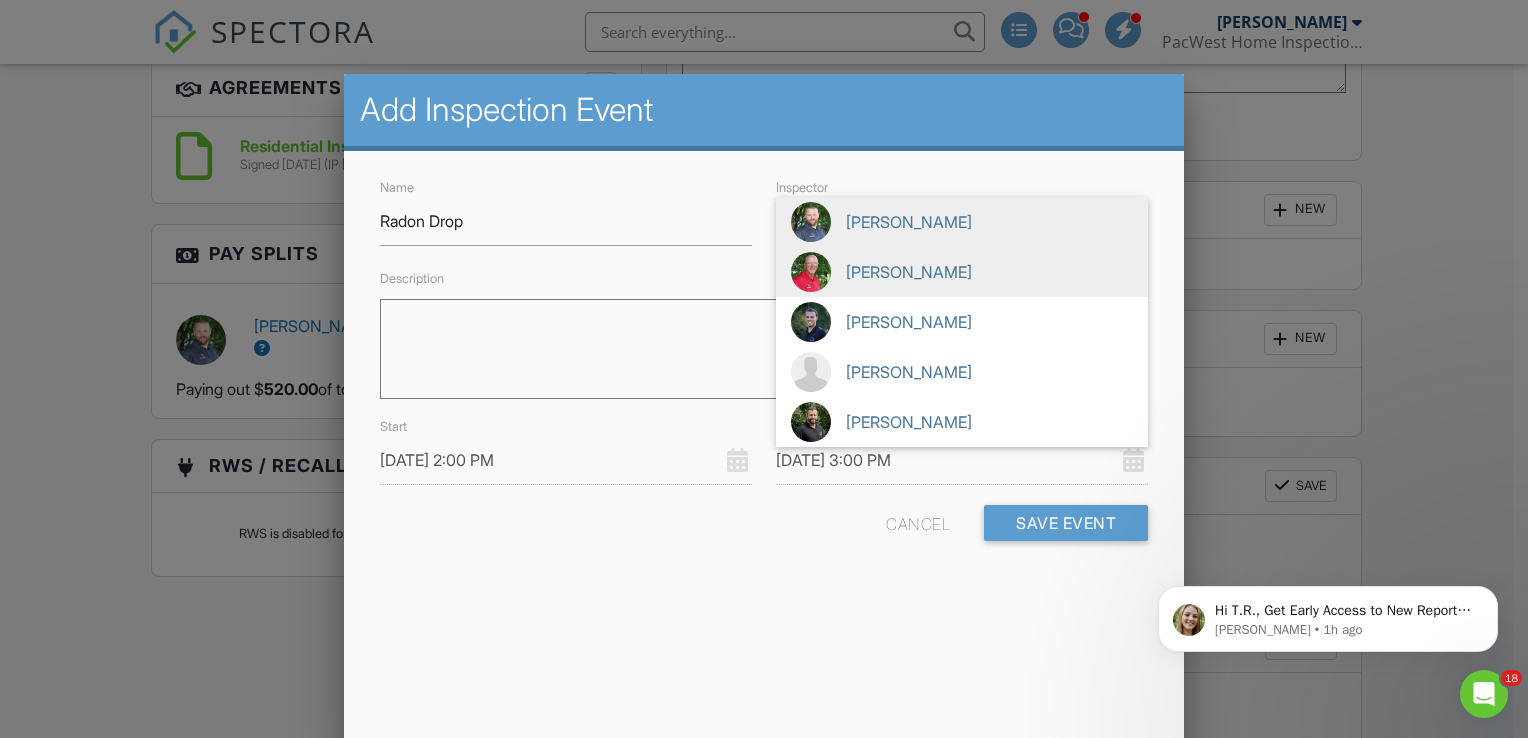 click on "[PERSON_NAME]" at bounding box center (962, 272) 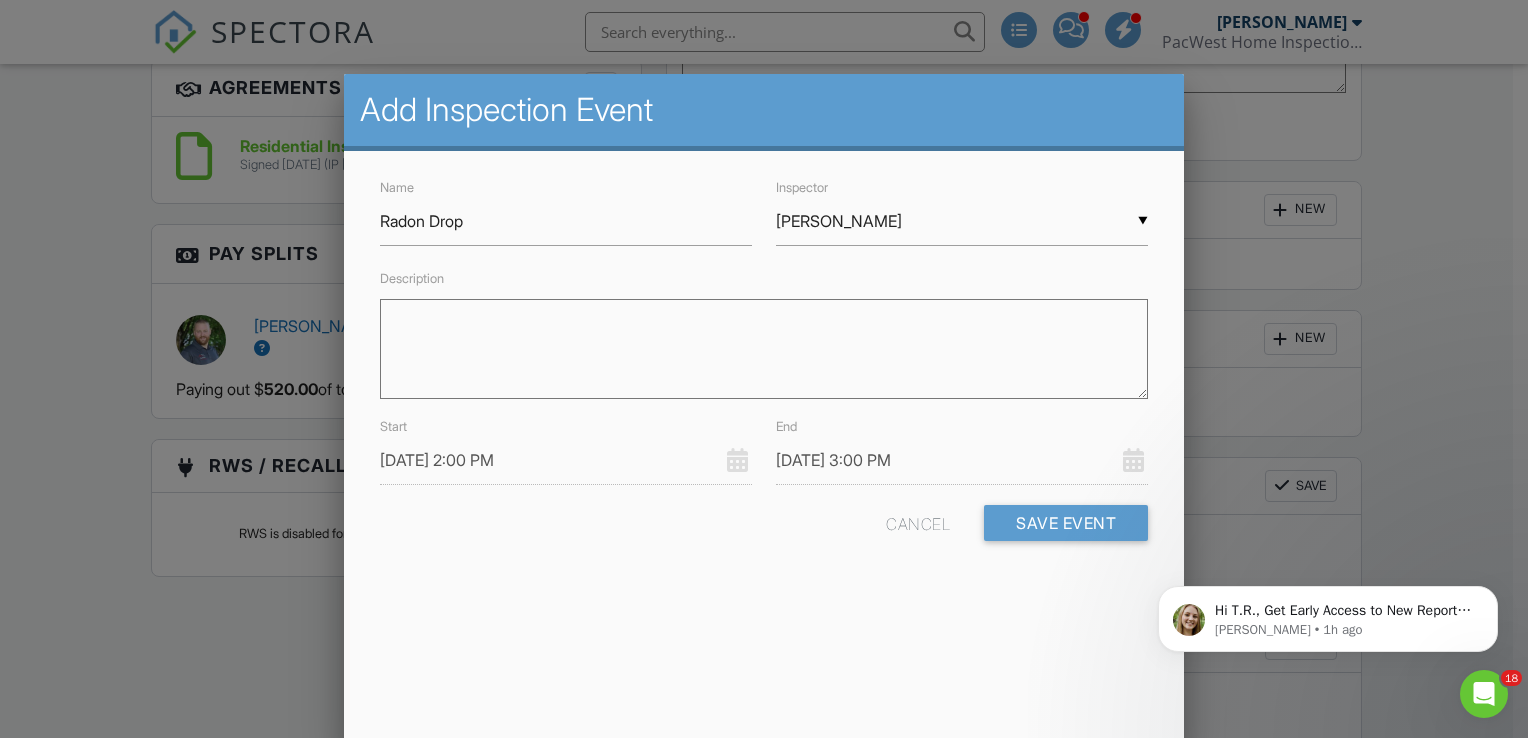 click on "[DATE] 2:00 PM" at bounding box center (566, 460) 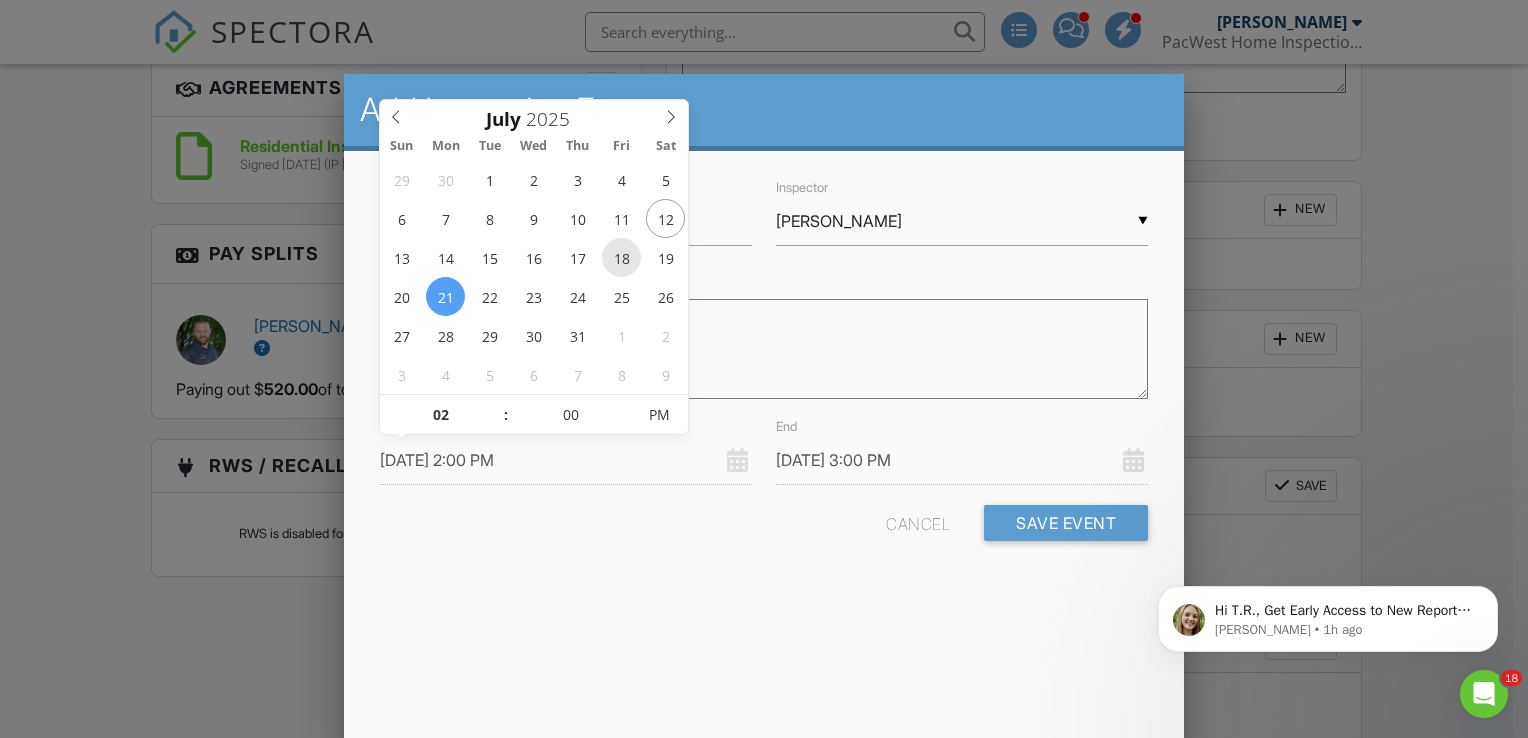 type on "[DATE] 2:00 PM" 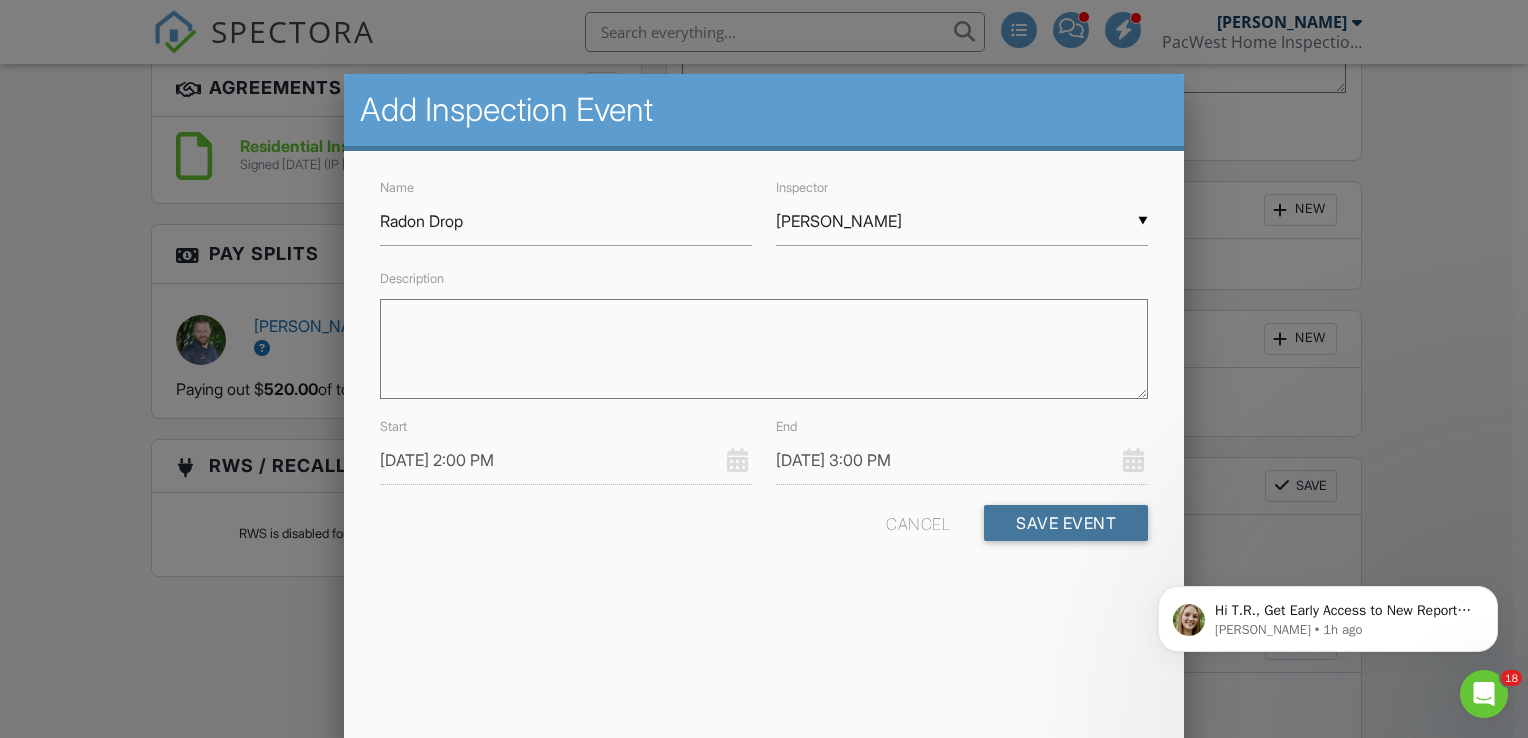 click on "Save Event" at bounding box center (1066, 523) 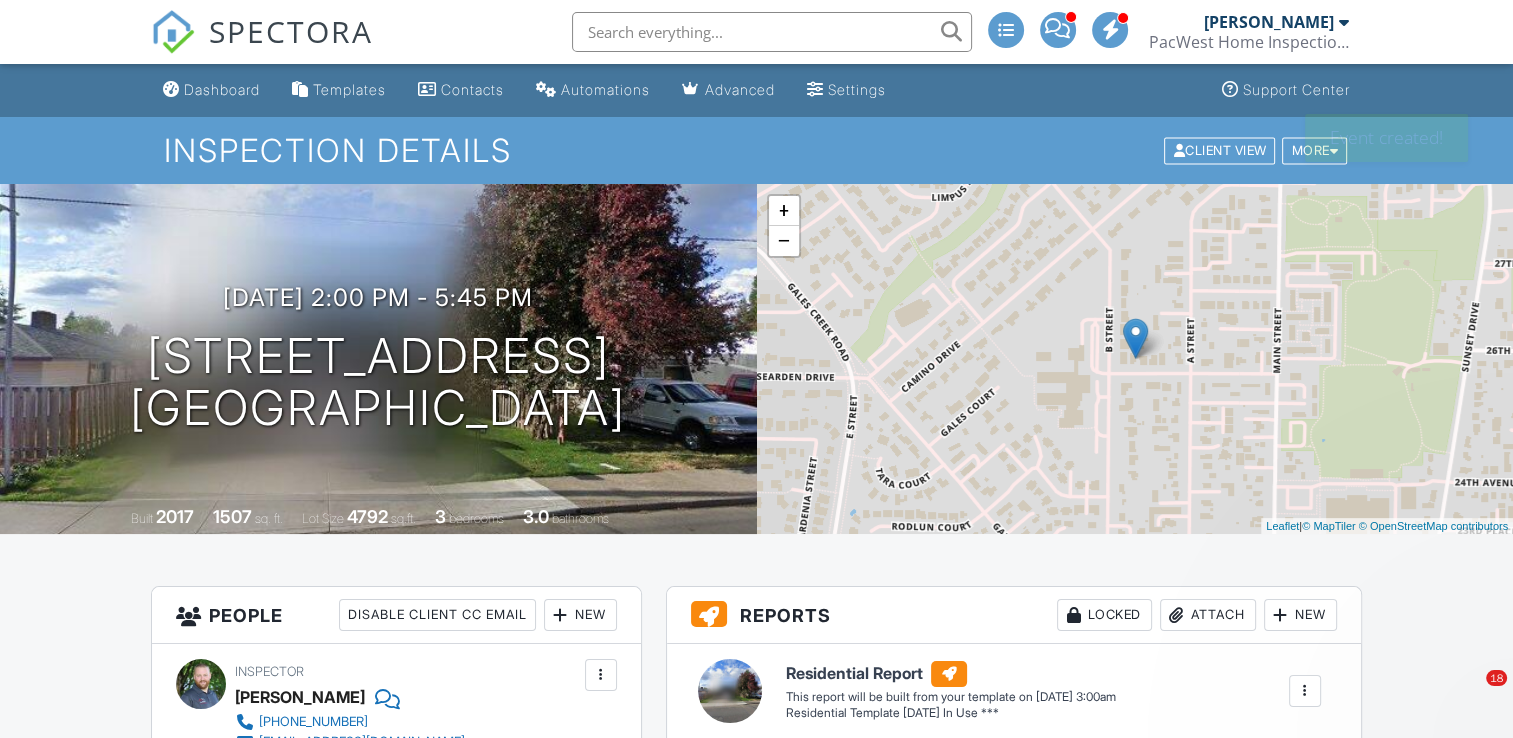 scroll, scrollTop: 0, scrollLeft: 0, axis: both 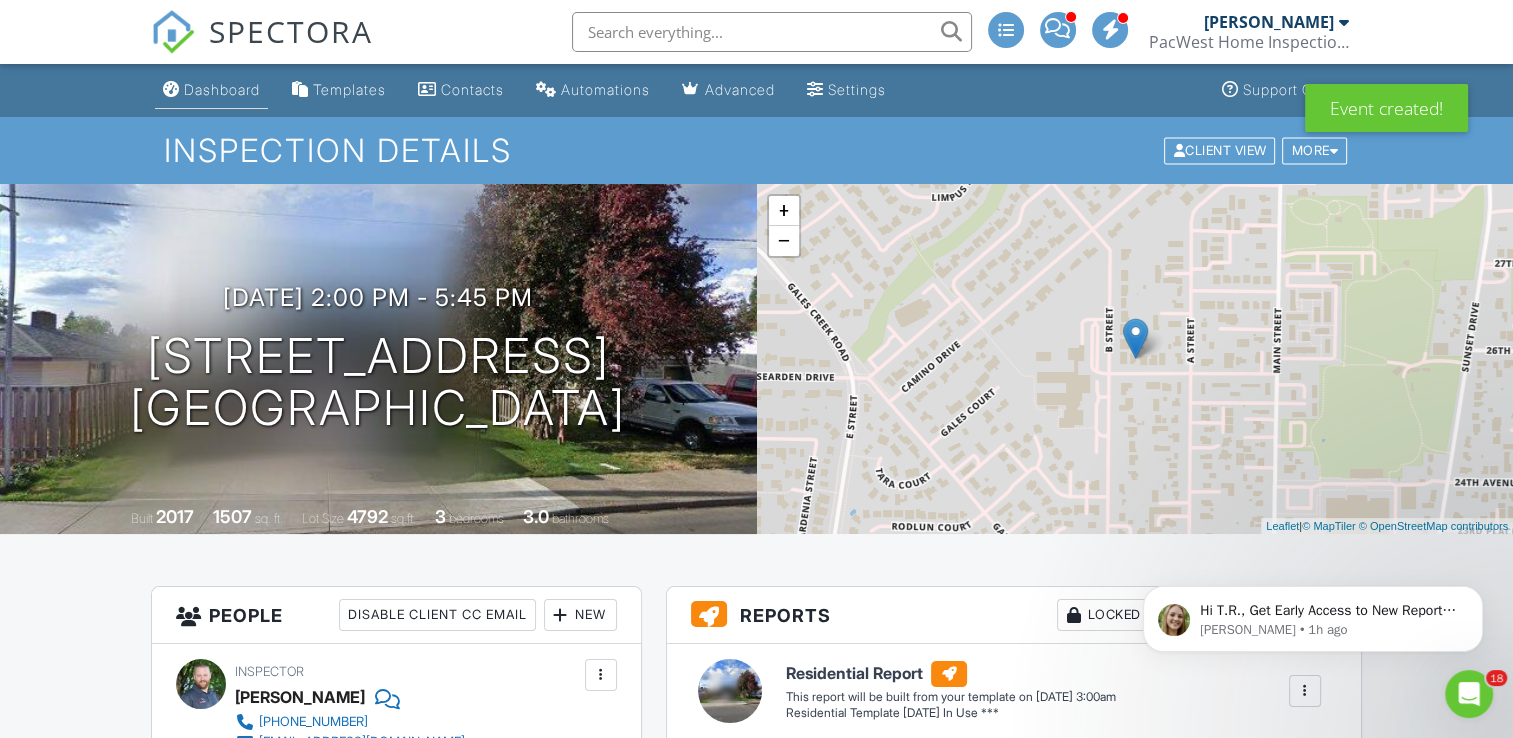 click on "Dashboard" at bounding box center [222, 89] 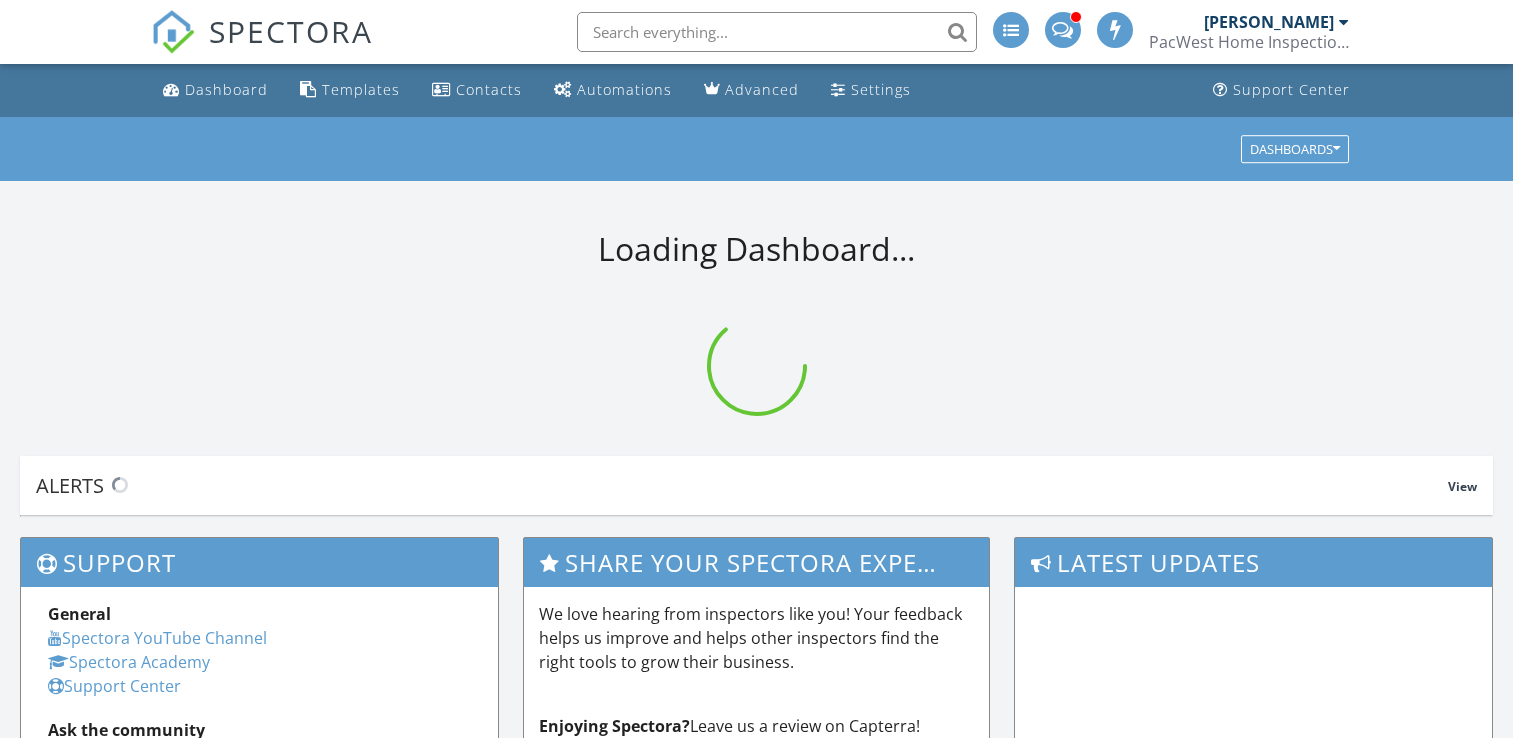 scroll, scrollTop: 0, scrollLeft: 0, axis: both 